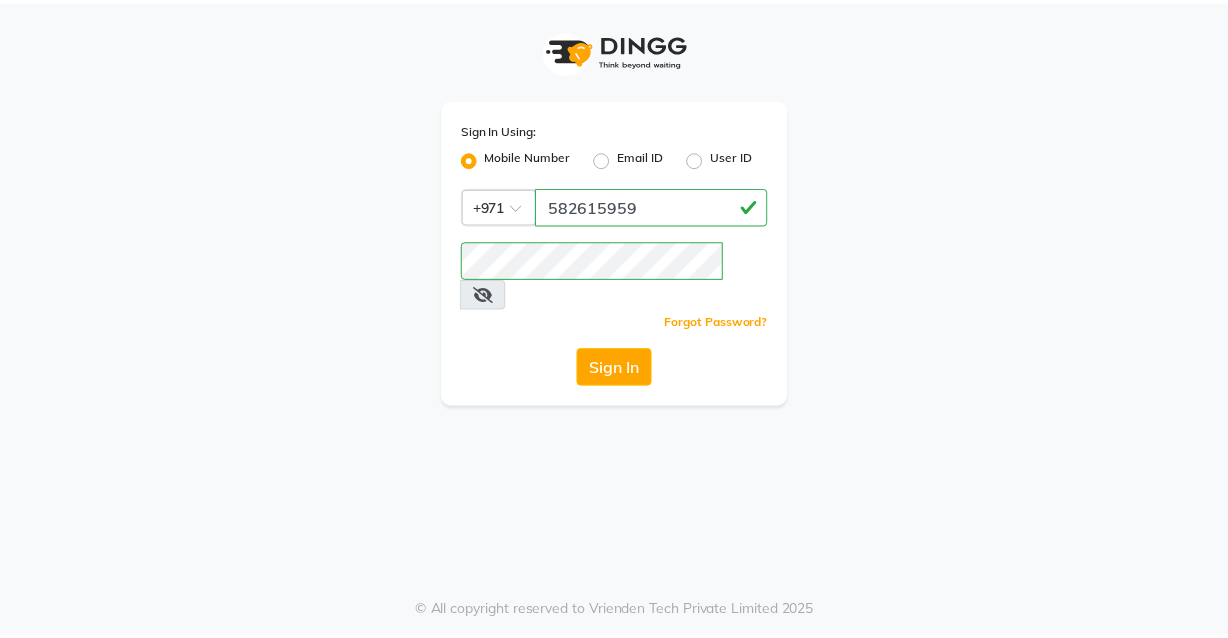 scroll, scrollTop: 0, scrollLeft: 0, axis: both 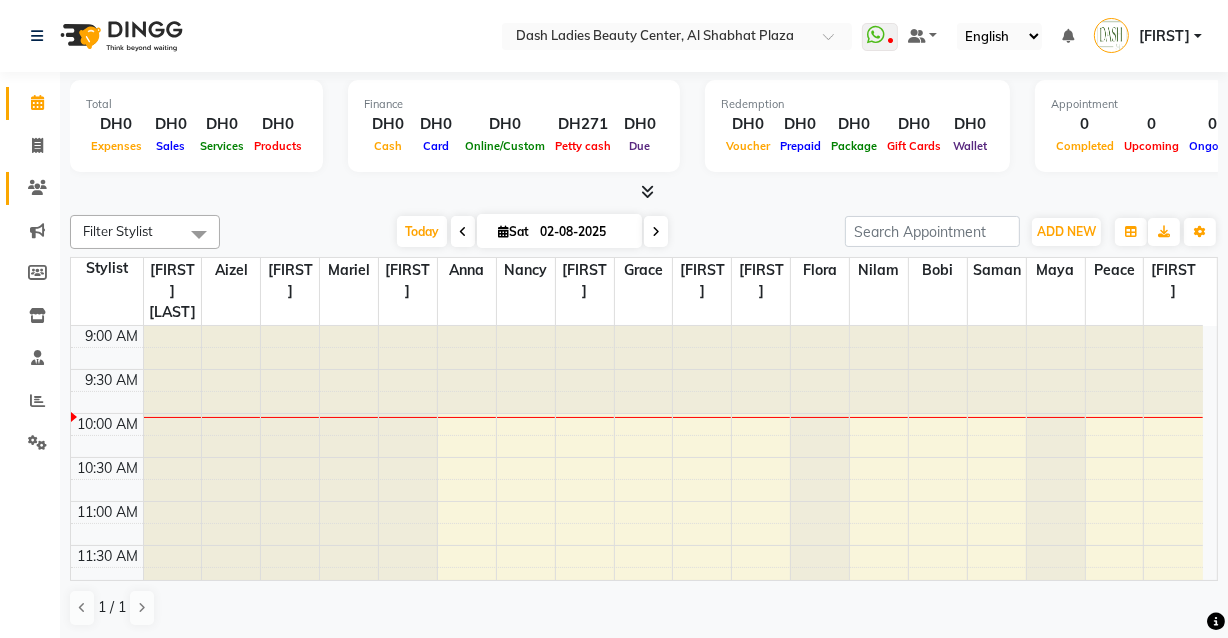 click 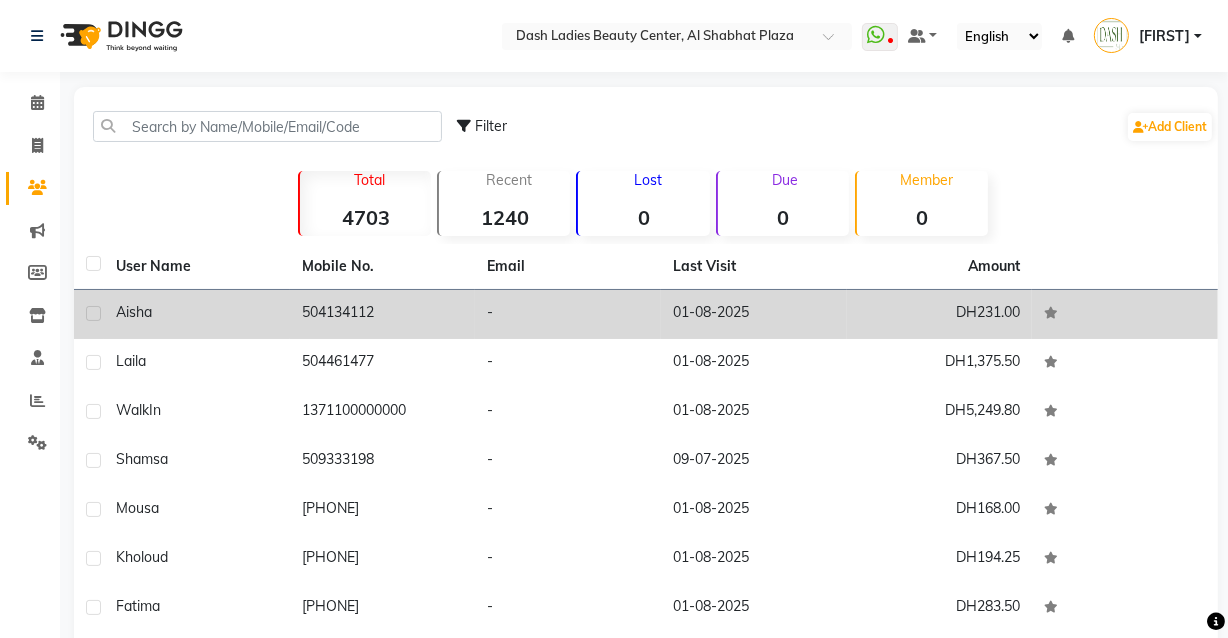 click on "Aisha" 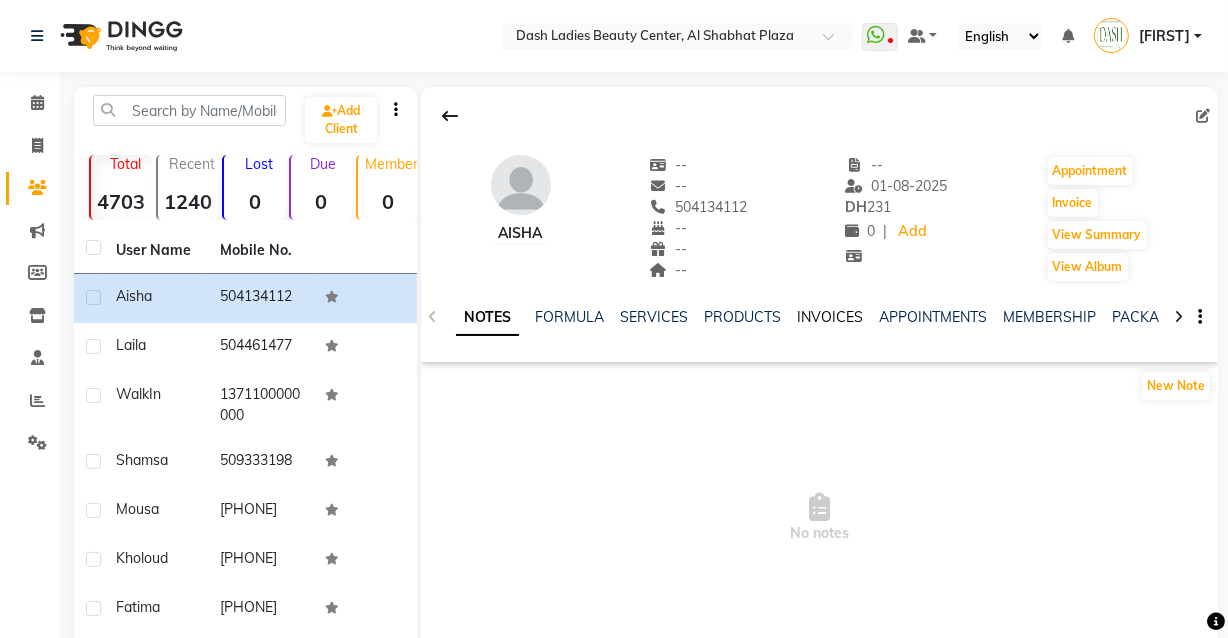 click on "INVOICES" 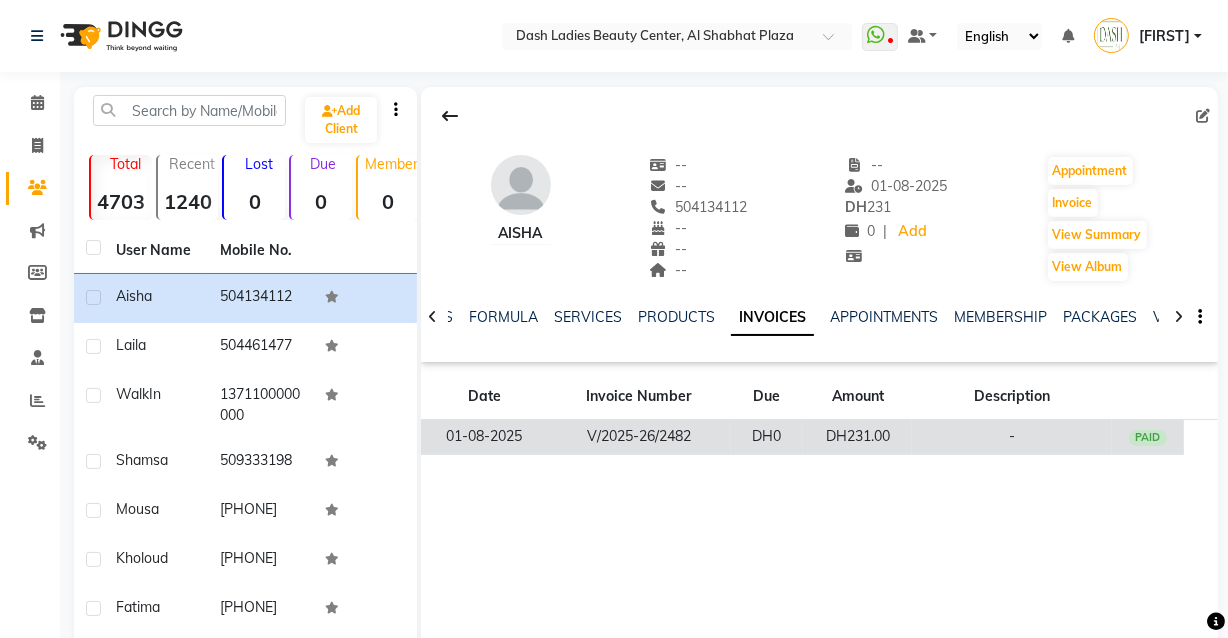 click on "DH0" 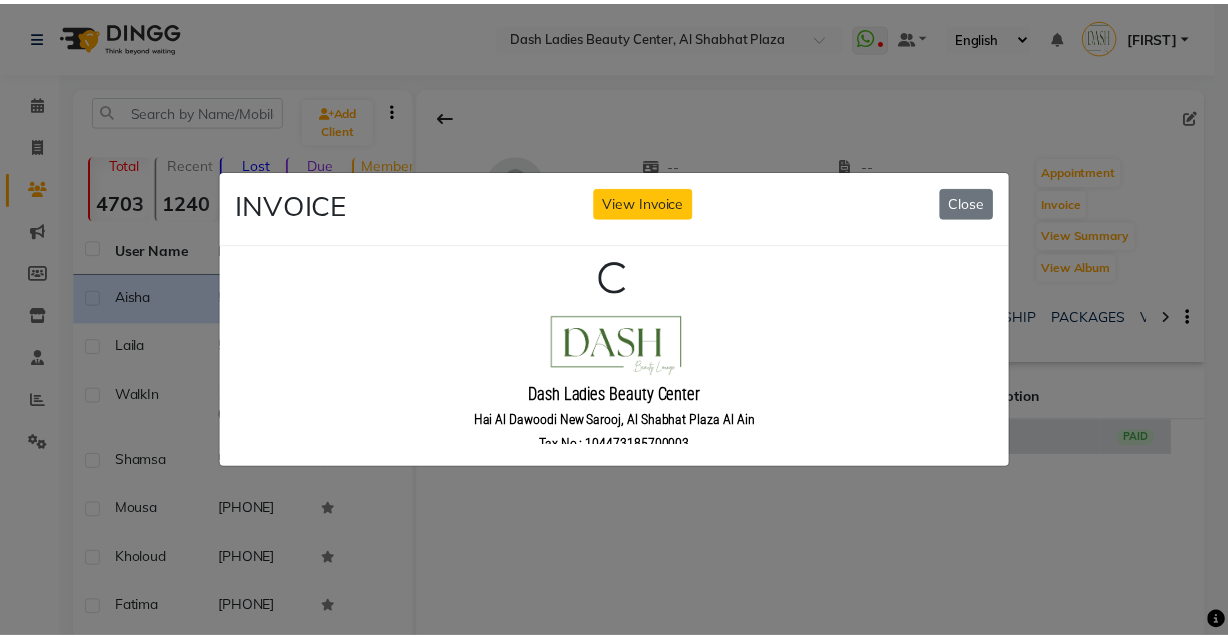 scroll, scrollTop: 0, scrollLeft: 0, axis: both 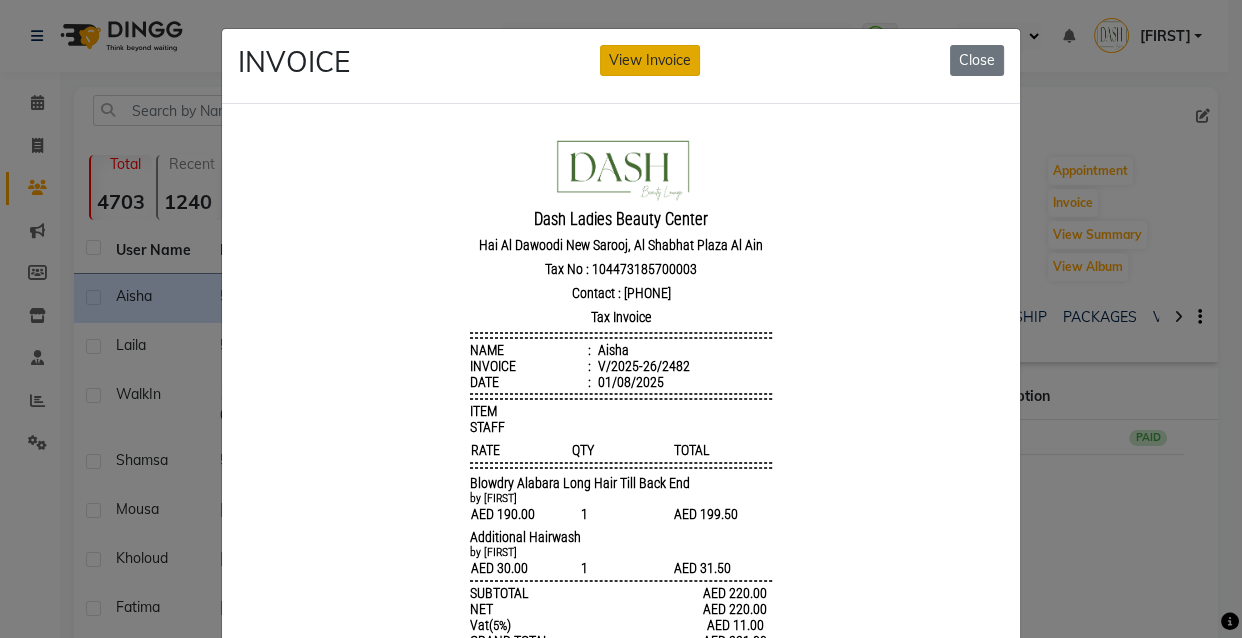 click on "View Invoice" 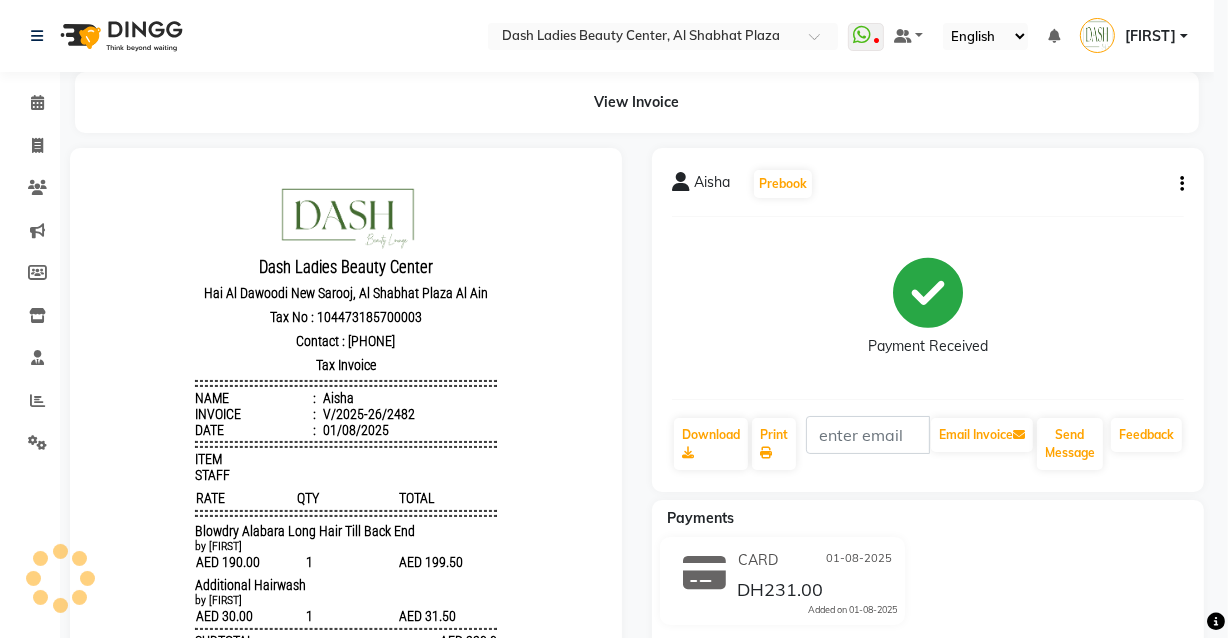 scroll, scrollTop: 0, scrollLeft: 0, axis: both 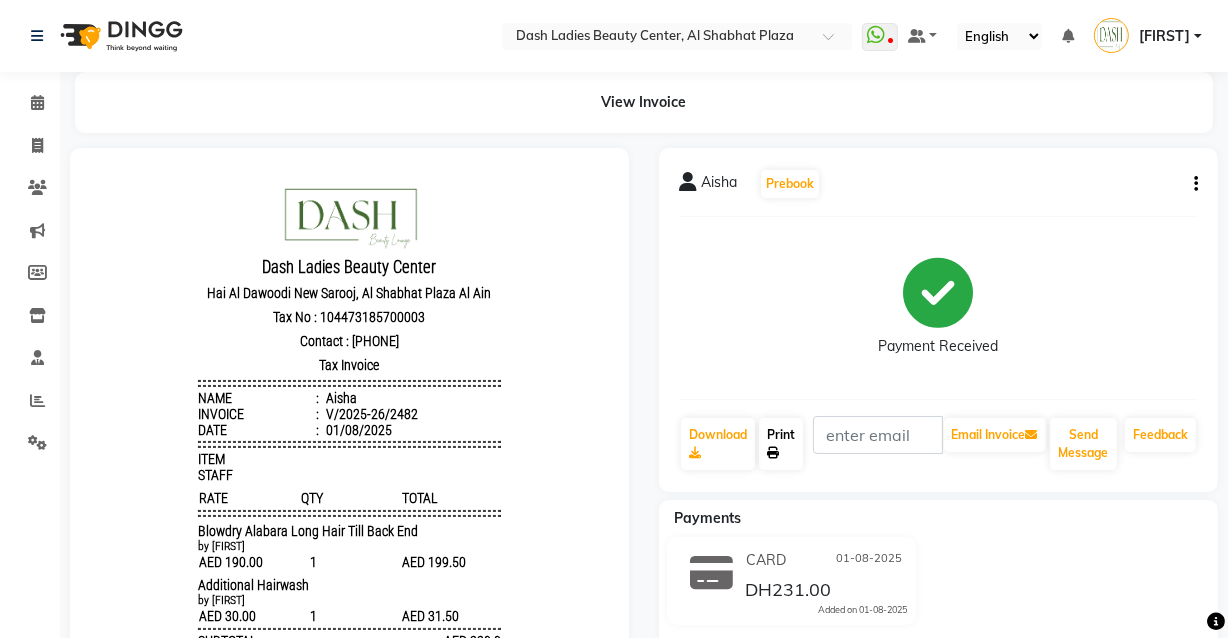click on "Print" 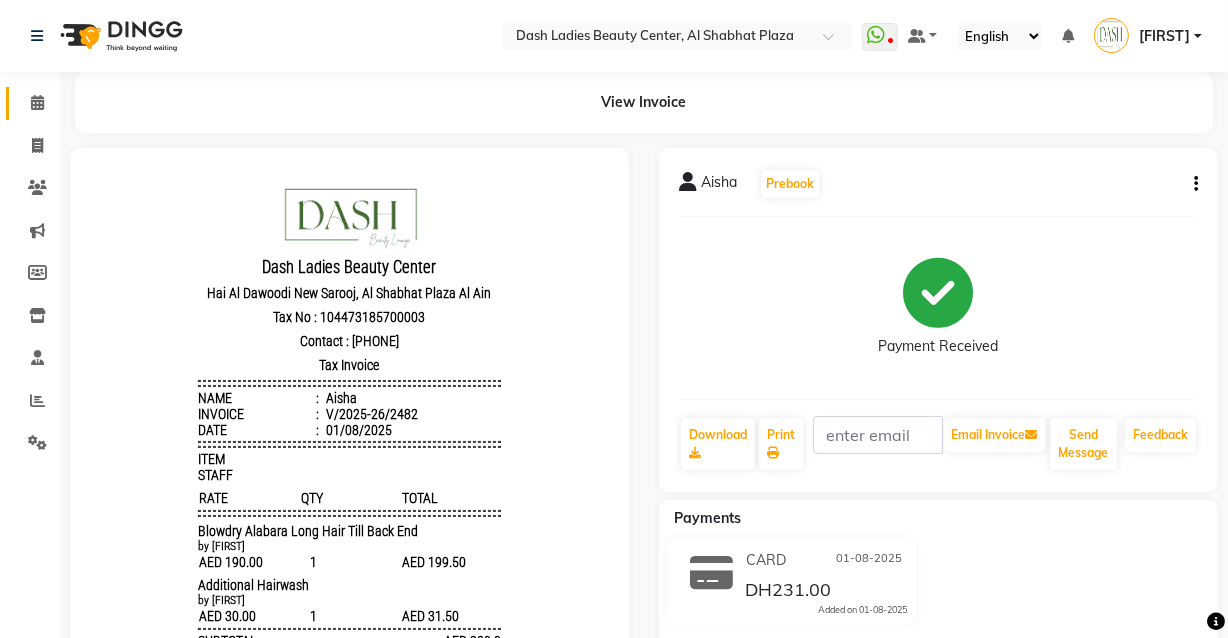 click 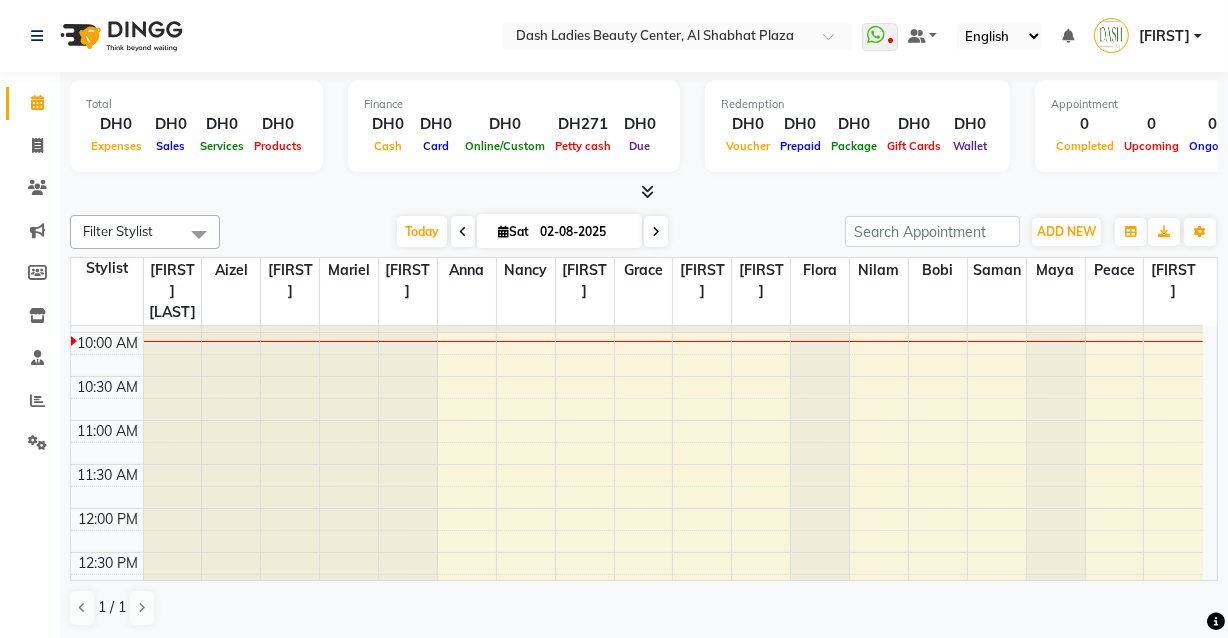 scroll, scrollTop: 82, scrollLeft: 0, axis: vertical 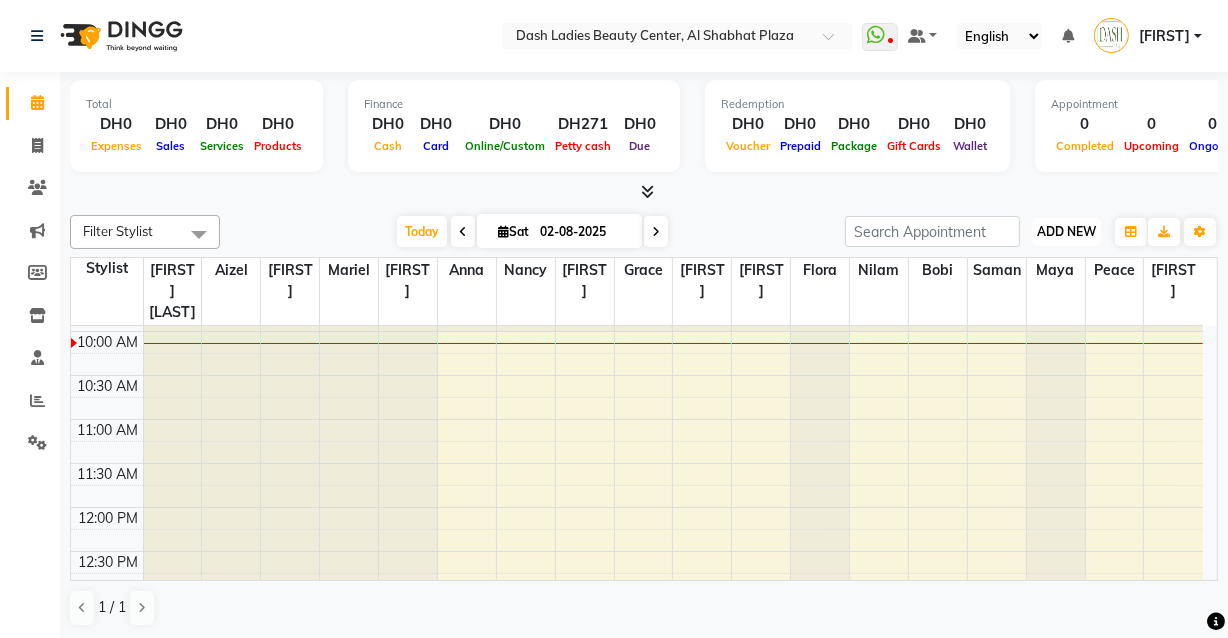 click on "ADD NEW" at bounding box center [1066, 231] 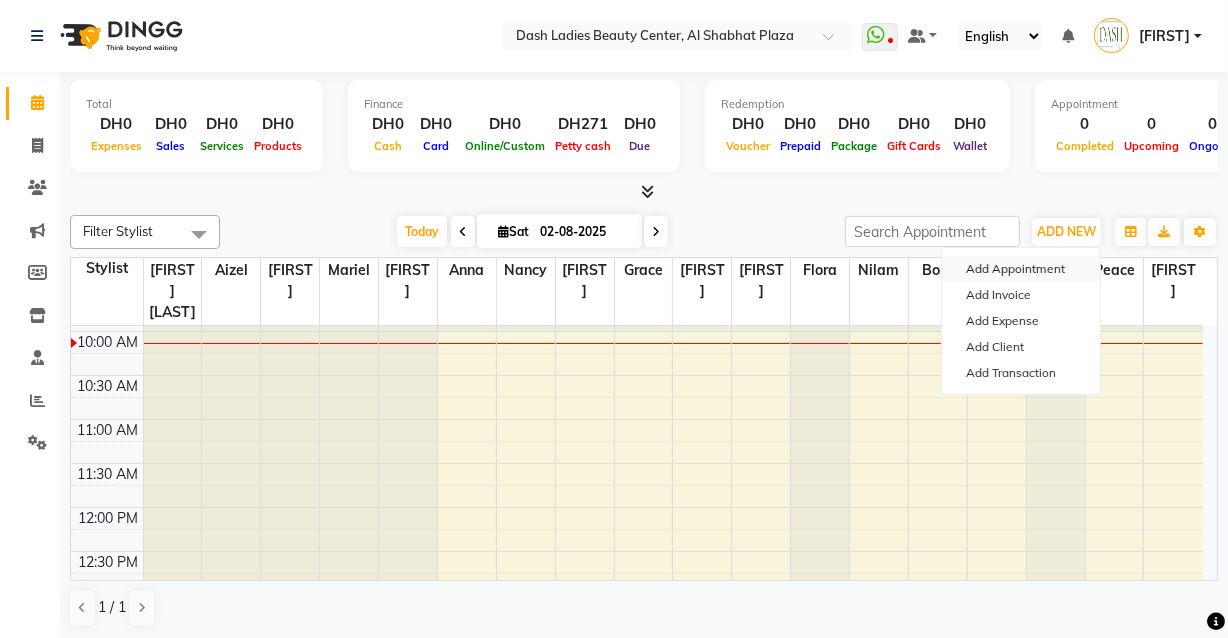 click on "Add Appointment" at bounding box center [1021, 269] 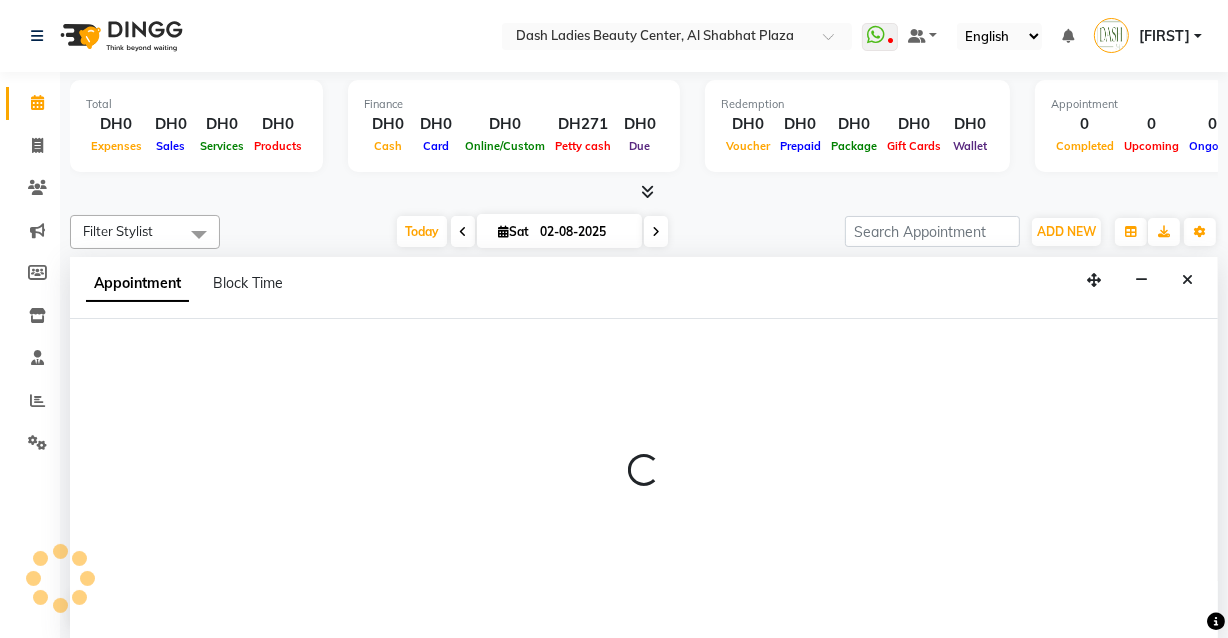 scroll, scrollTop: 0, scrollLeft: 0, axis: both 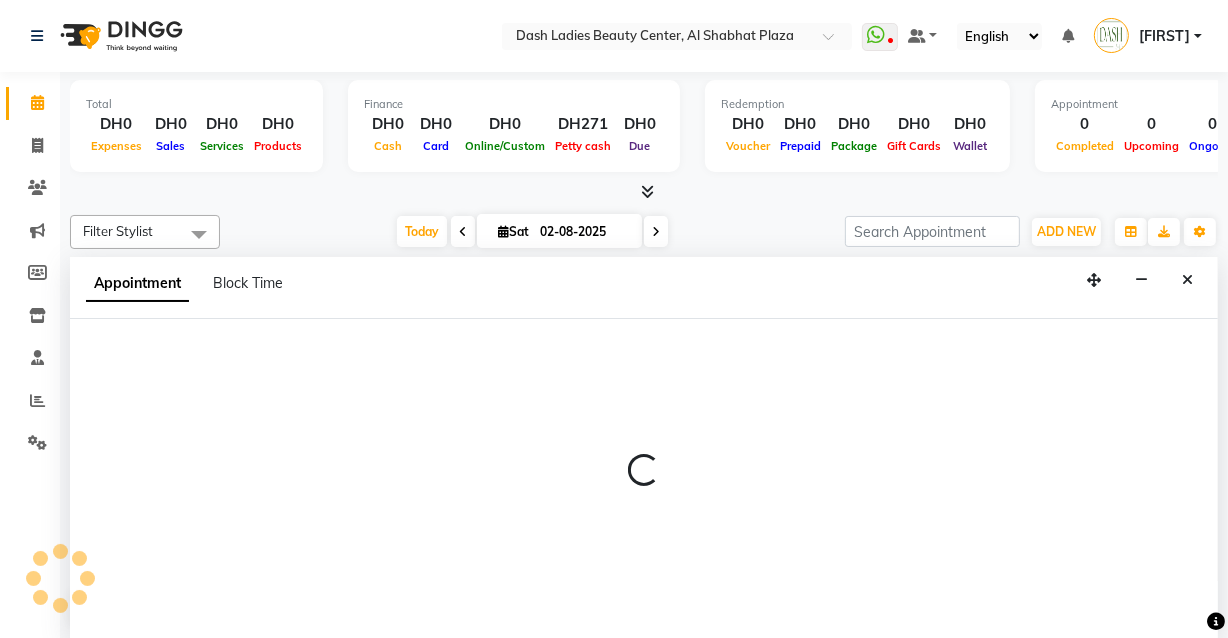 select on "tentative" 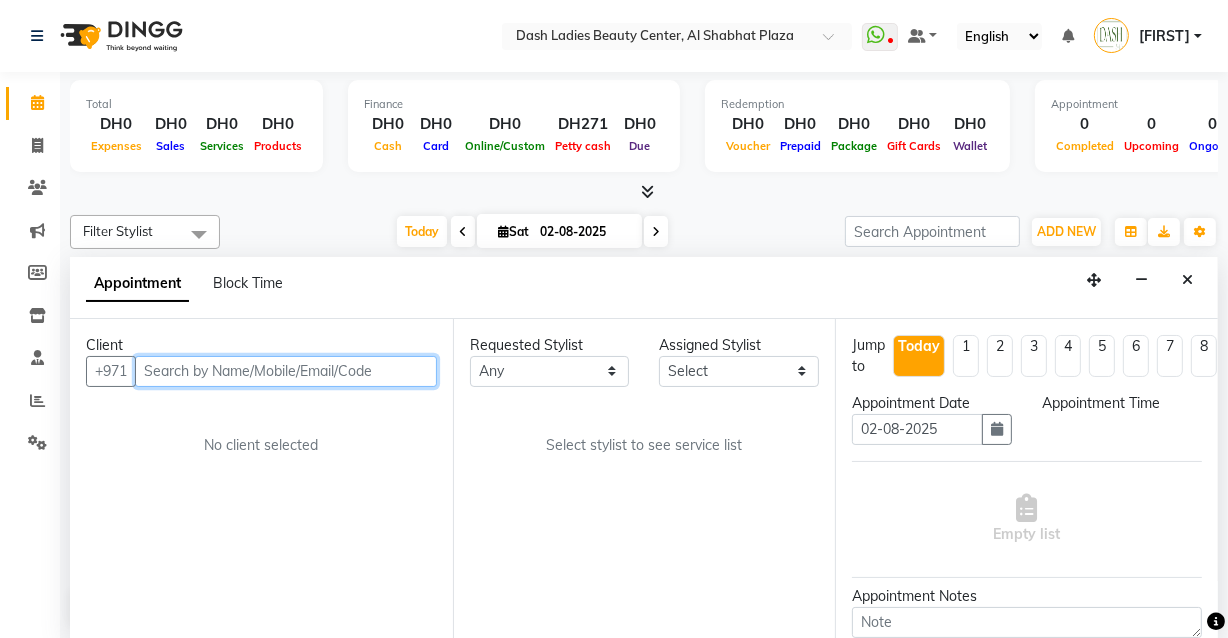 select on "600" 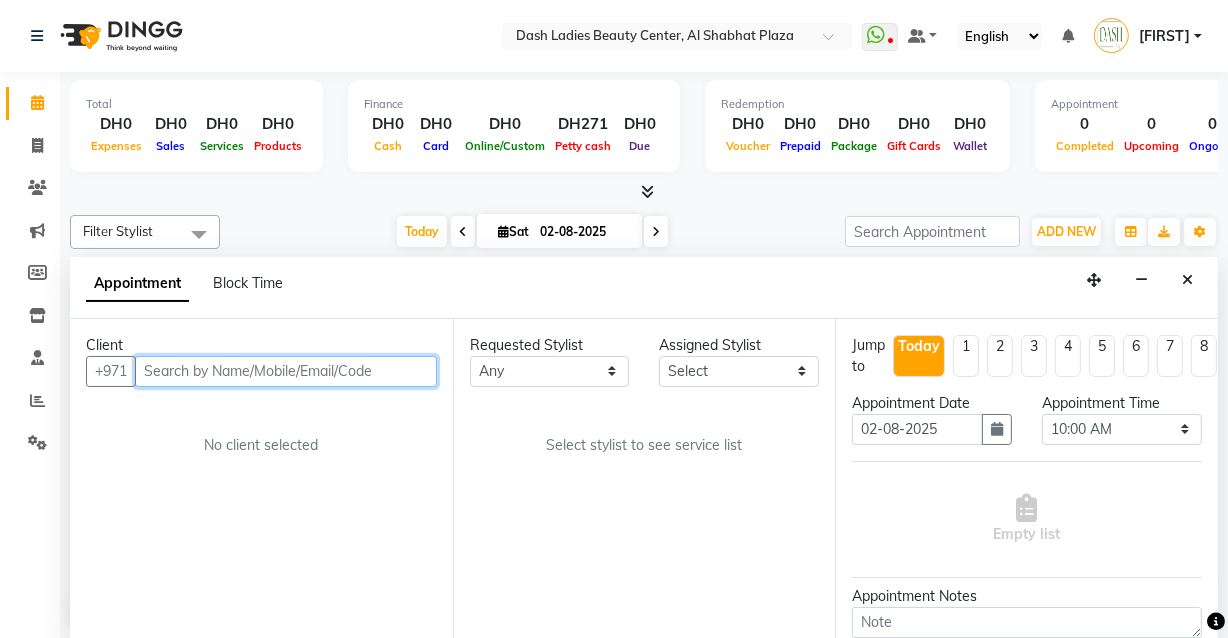 click at bounding box center (286, 371) 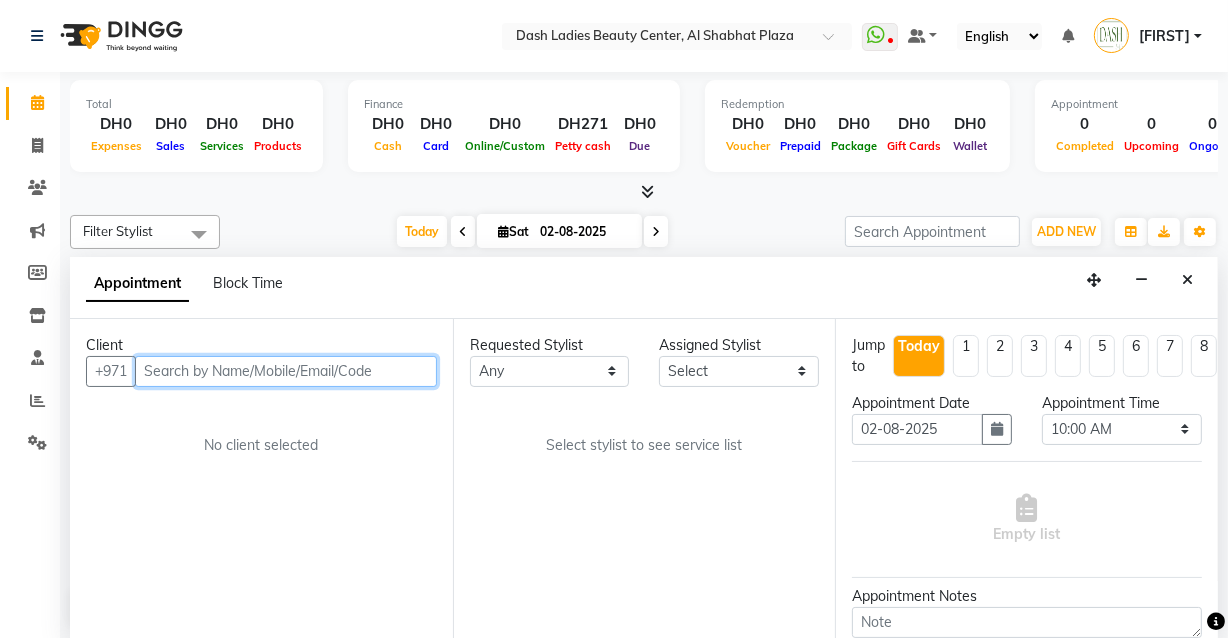 click at bounding box center [286, 371] 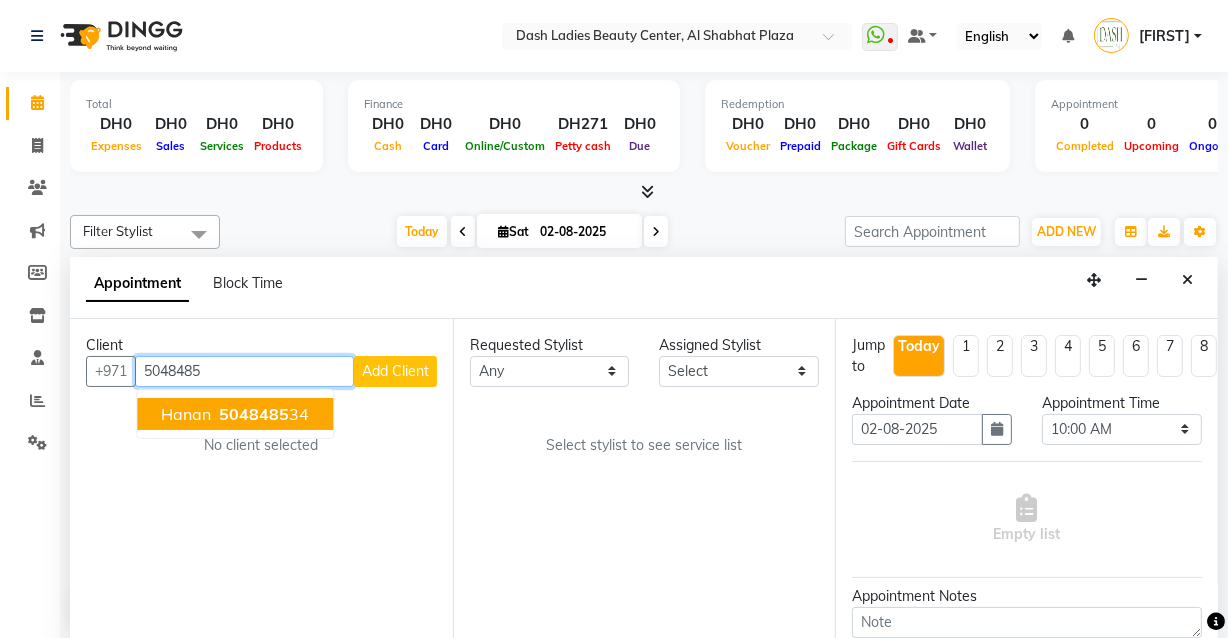 click on "5048485" at bounding box center (254, 414) 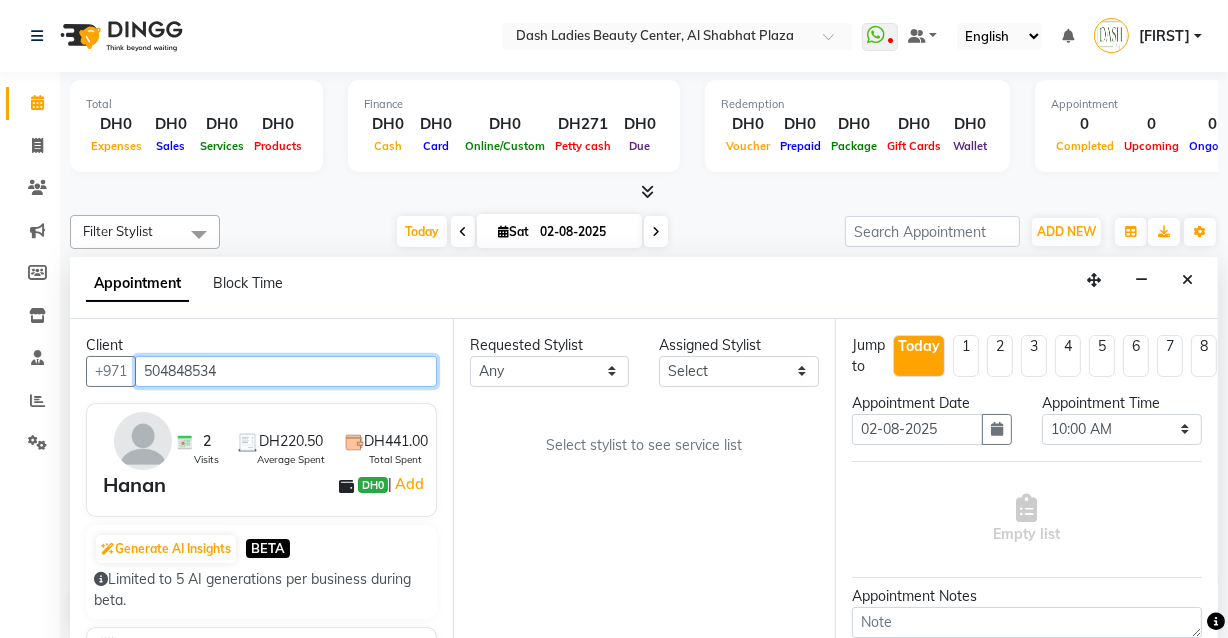 type on "504848534" 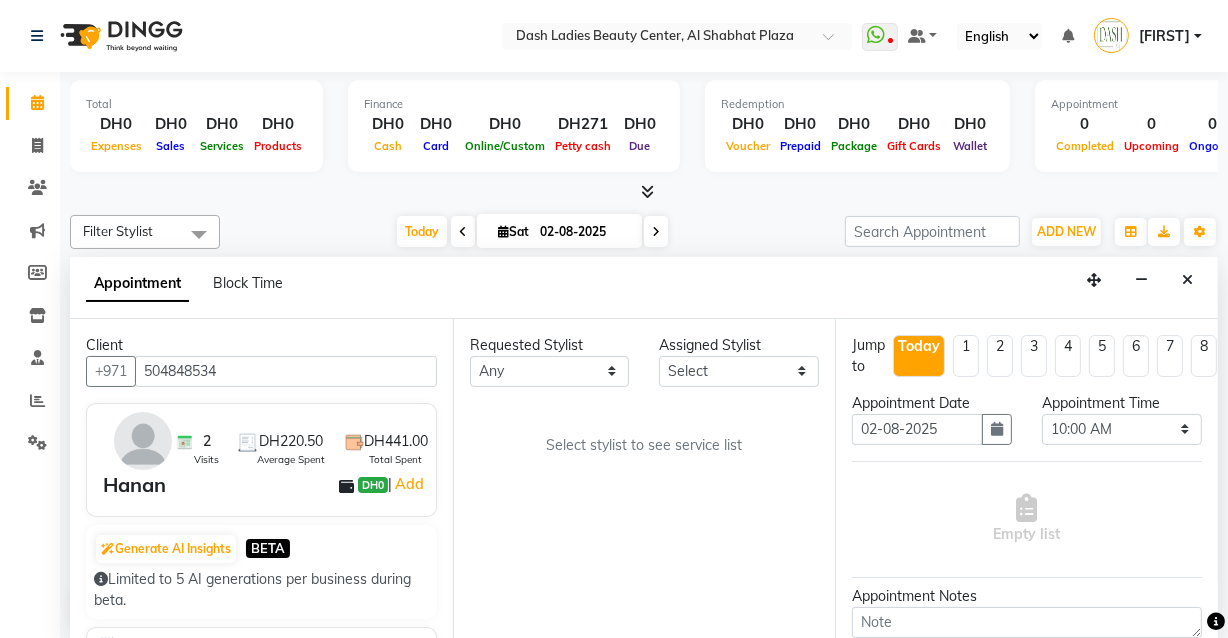 click on "Requested Stylist Any [FIRST] [FIRST] [FIRST] [FIRST] [FIRST] [FIRST] [FIRST] [FIRST] [FIRST] [FIRST] [FIRST] [FIRST] [FIRST] [FIRST] [FIRST] [FIRST] [FIRST] Assigned Stylist Select [FIRST] [FIRST] [FIRST] [FIRST] [FIRST] [FIRST] [FIRST] [FIRST] [FIRST] [FIRST] [FIRST] [FIRST] [FIRST] [FIRST] [FIRST] [FIRST] [FIRST] Select stylist to see service list" at bounding box center [644, 479] 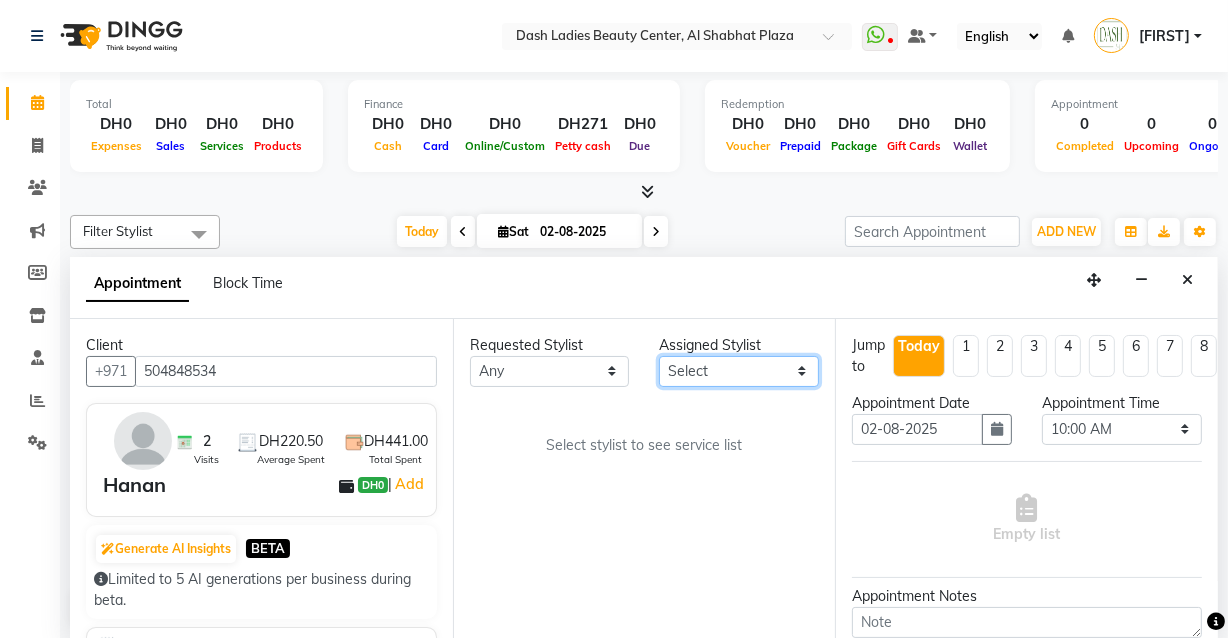 click on "Select [FIRST] [FIRST] [FIRST] [FIRST] [FIRST] [FIRST] [FIRST] [FIRST] [FIRST] [FIRST] [FIRST] [FIRST] [FIRST] [FIRST] [FIRST] [FIRST] [FIRST]" at bounding box center [739, 371] 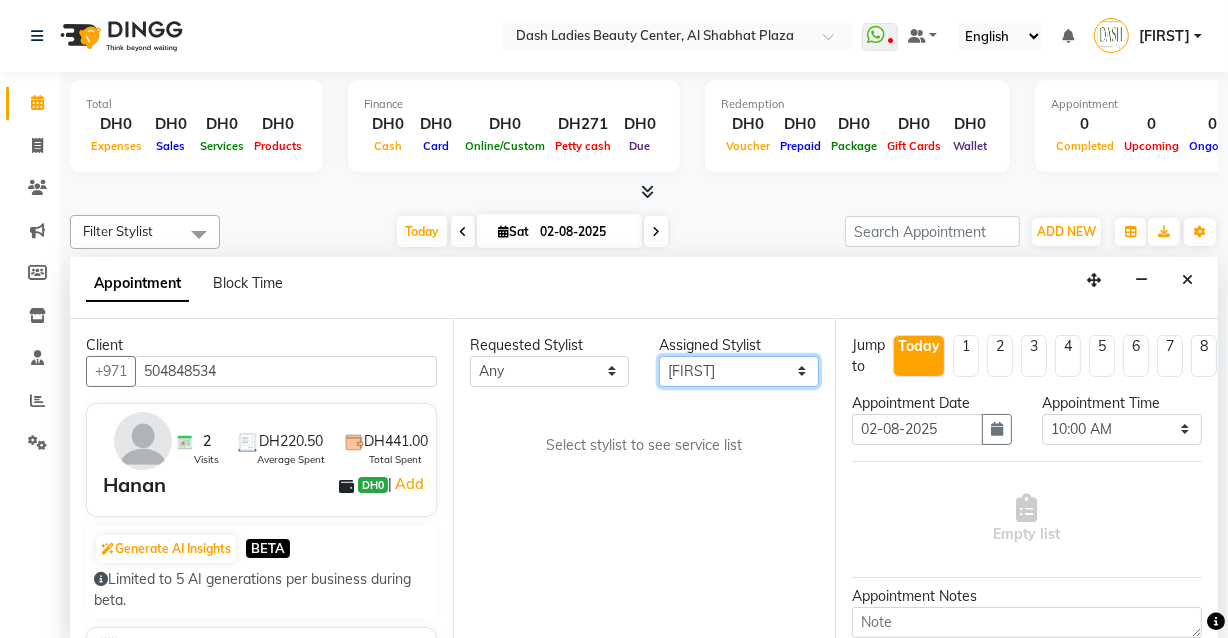 click on "Select [FIRST] [FIRST] [FIRST] [FIRST] [FIRST] [FIRST] [FIRST] [FIRST] [FIRST] [FIRST] [FIRST] [FIRST] [FIRST] [FIRST] [FIRST] [FIRST] [FIRST]" at bounding box center (739, 371) 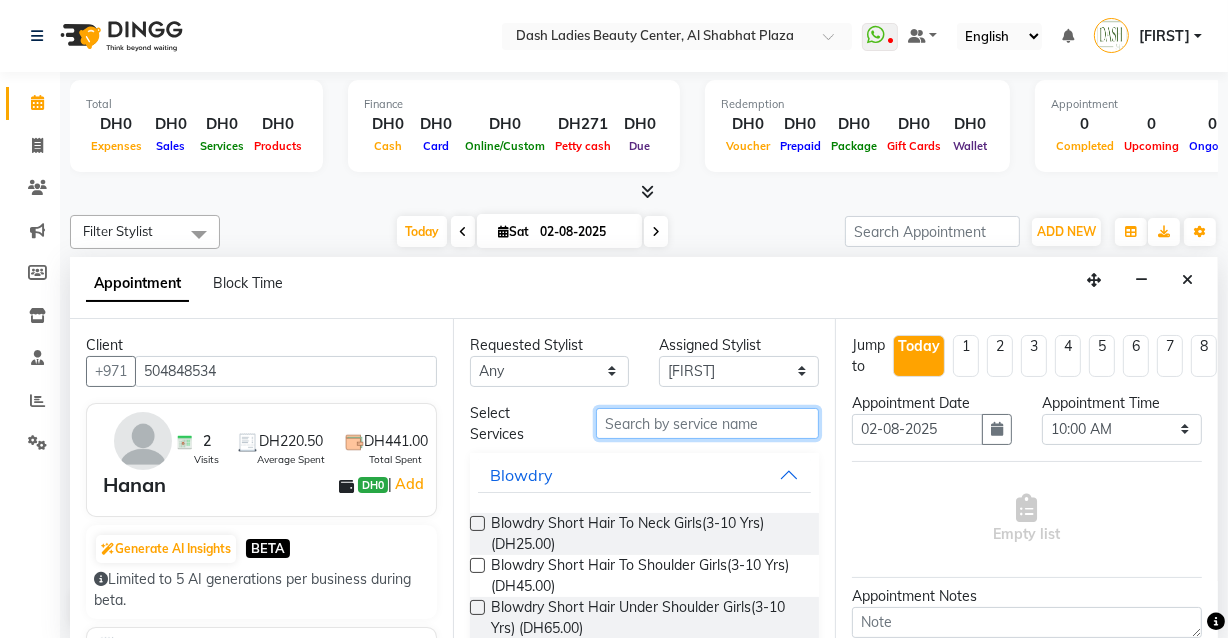 click at bounding box center [707, 423] 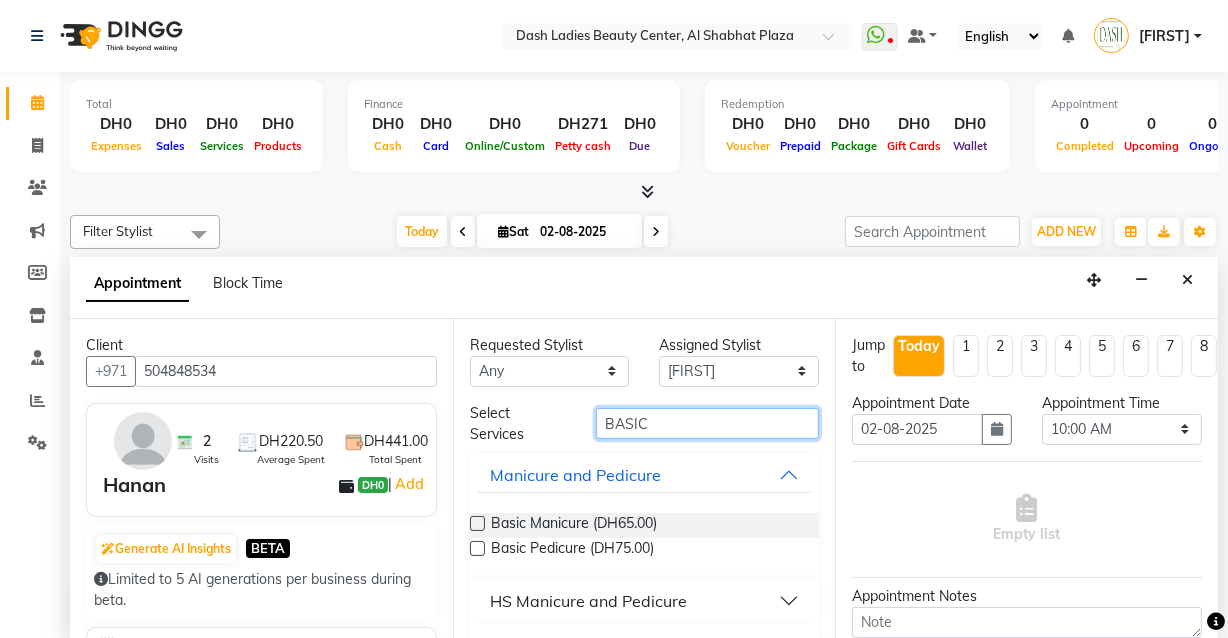 type on "BASIC" 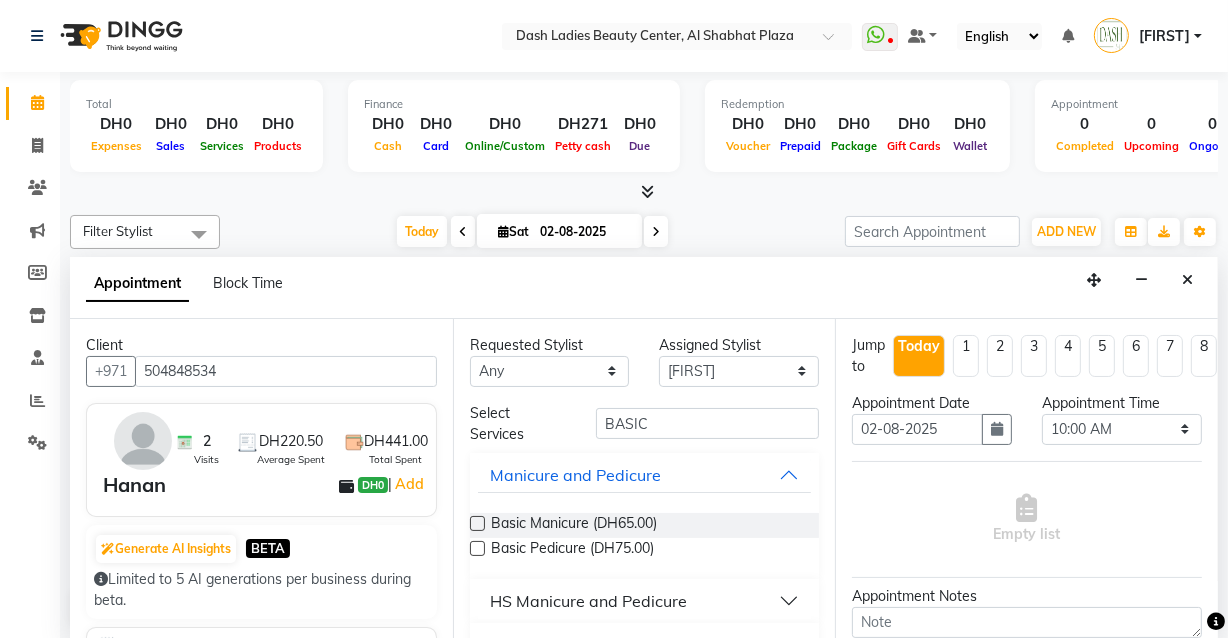 click at bounding box center (477, 523) 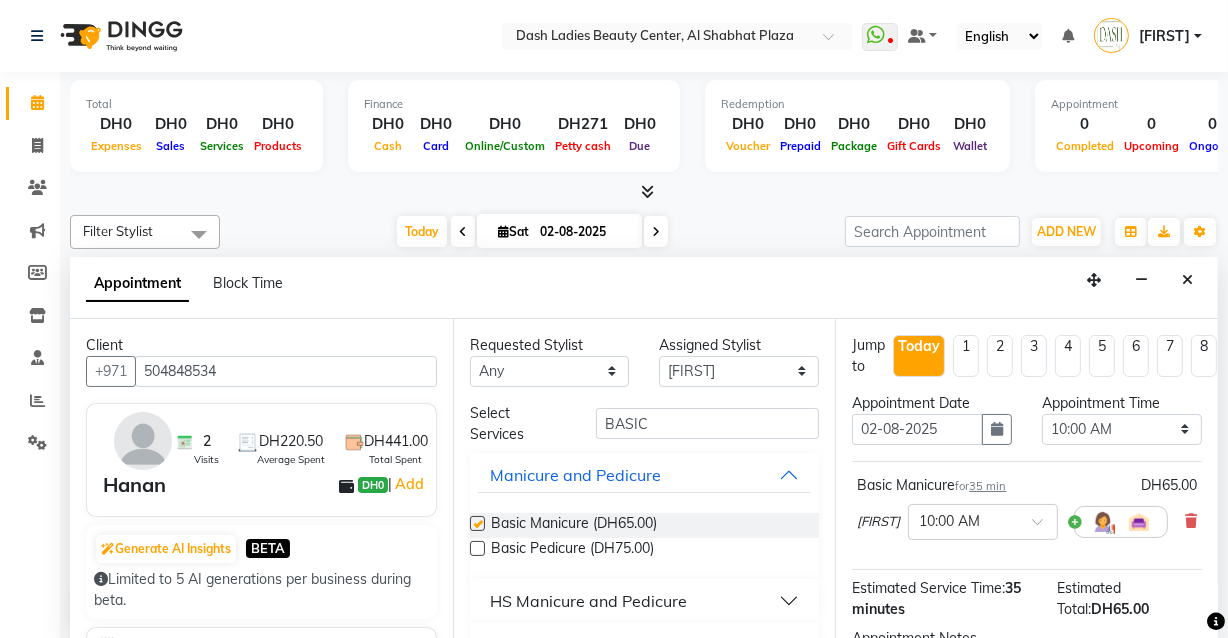 checkbox on "false" 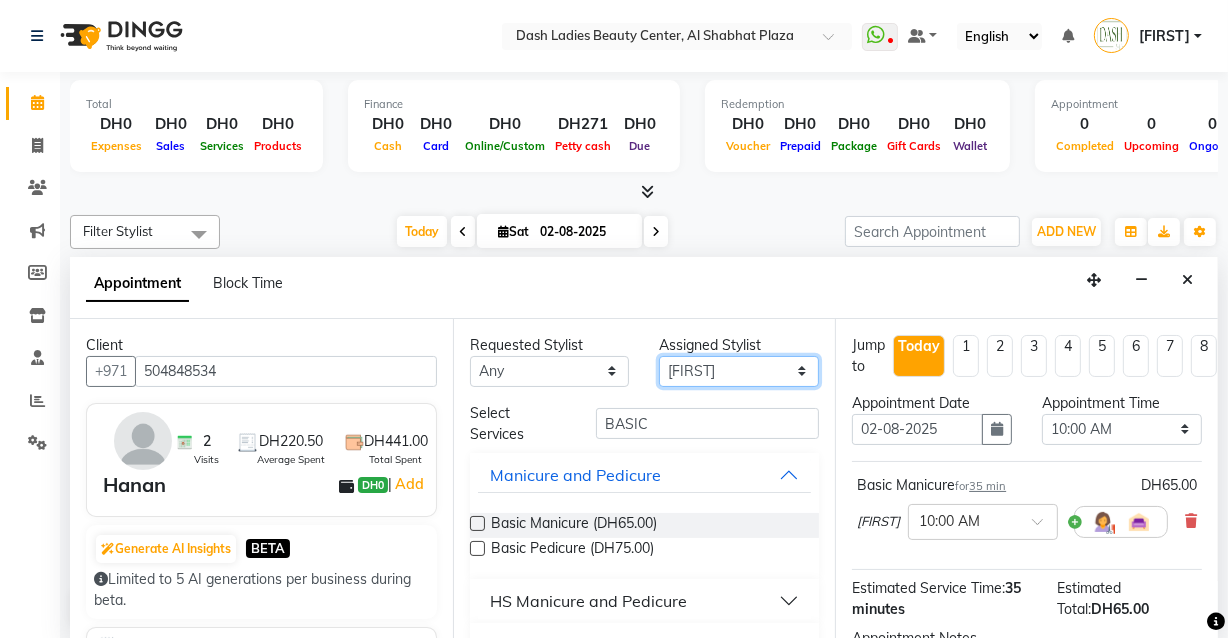 click on "Select [FIRST] [FIRST] [FIRST] [FIRST] [FIRST] [FIRST] [FIRST] [FIRST] [FIRST] [FIRST] [FIRST] [FIRST] [FIRST] [FIRST] [FIRST] [FIRST] [FIRST]" at bounding box center [739, 371] 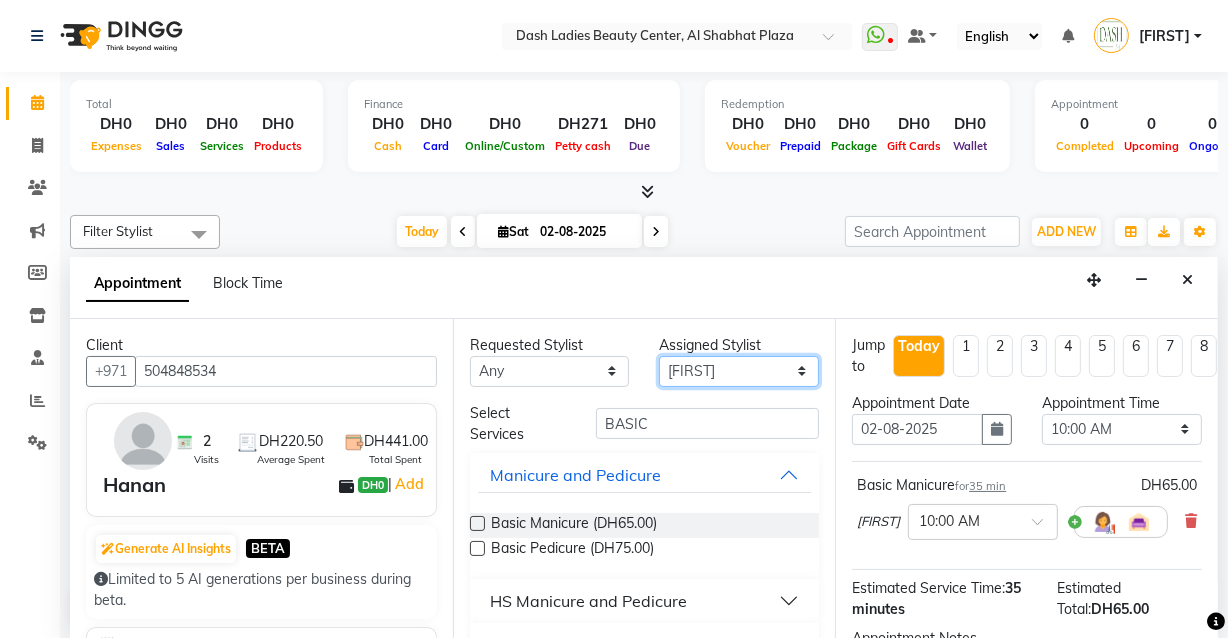 select on "81111" 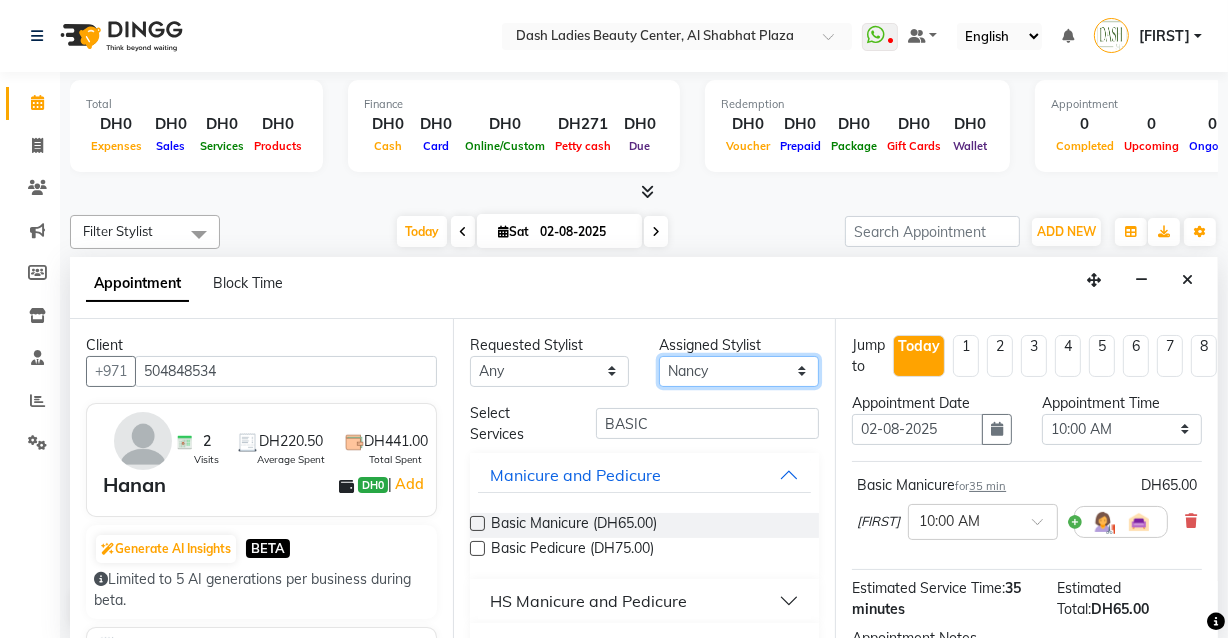 click on "Select [FIRST] [FIRST] [FIRST] [FIRST] [FIRST] [FIRST] [FIRST] [FIRST] [FIRST] [FIRST] [FIRST] [FIRST] [FIRST] [FIRST] [FIRST] [FIRST] [FIRST]" at bounding box center [739, 371] 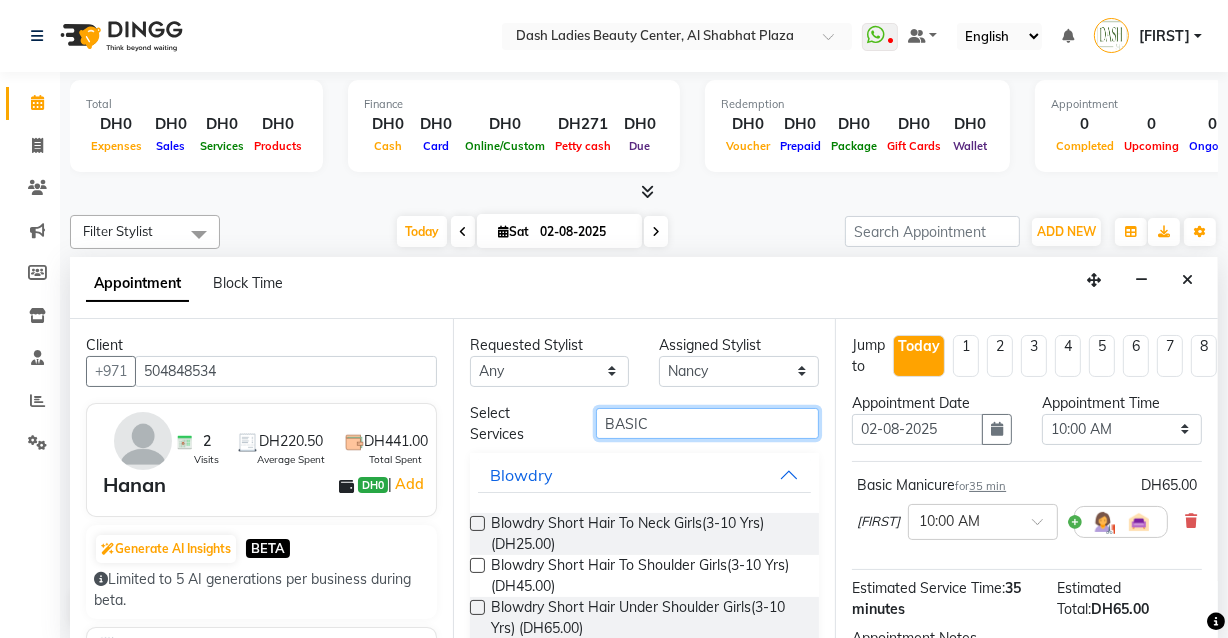 click on "BASIC" at bounding box center [707, 423] 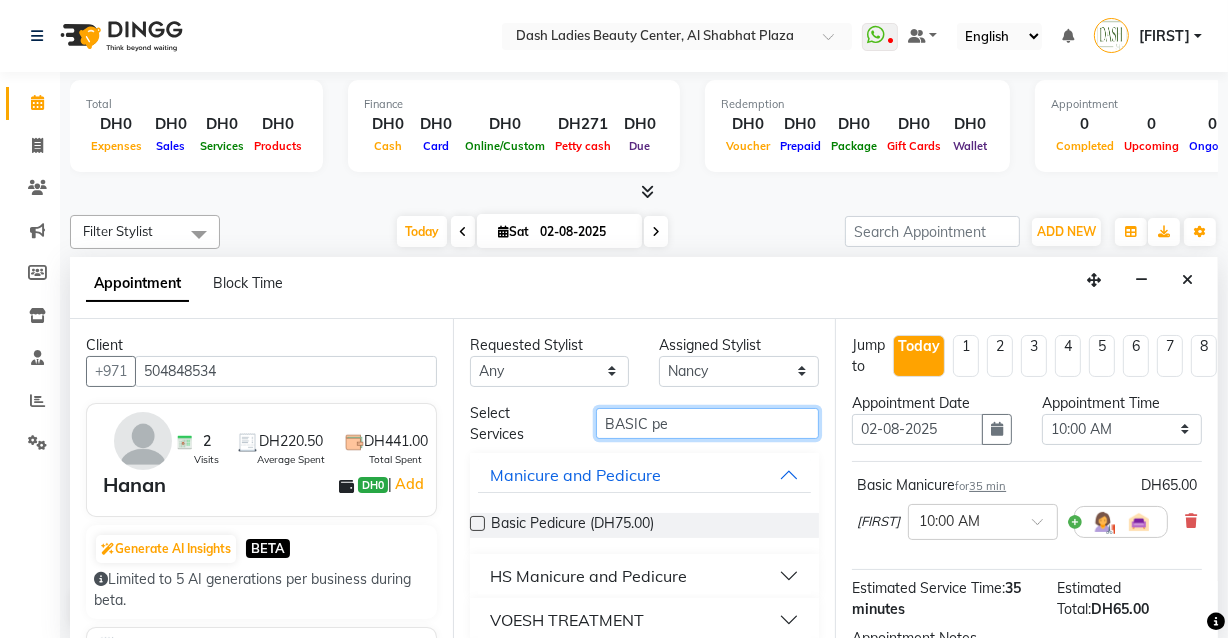 type on "BASIC pe" 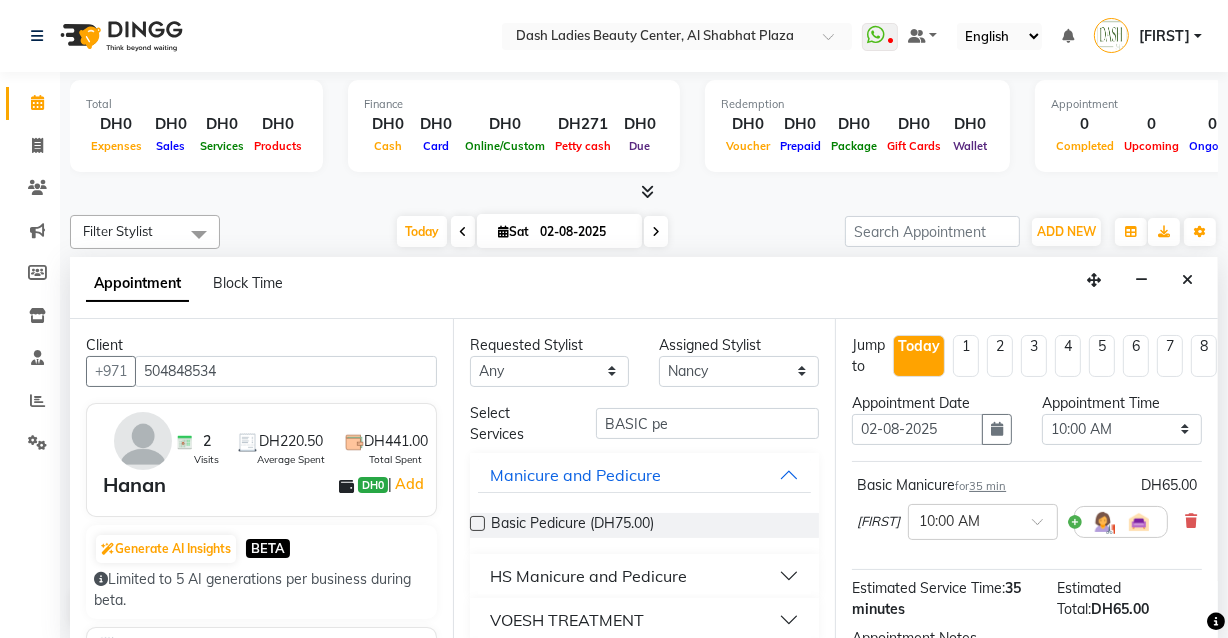 click at bounding box center [477, 523] 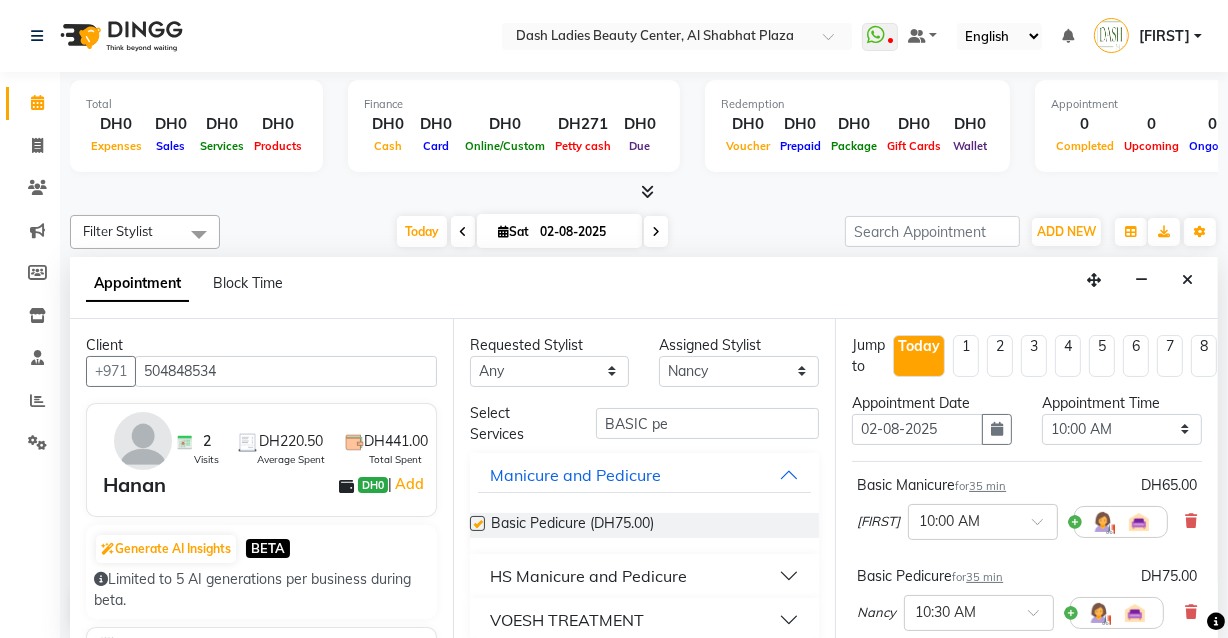 checkbox on "false" 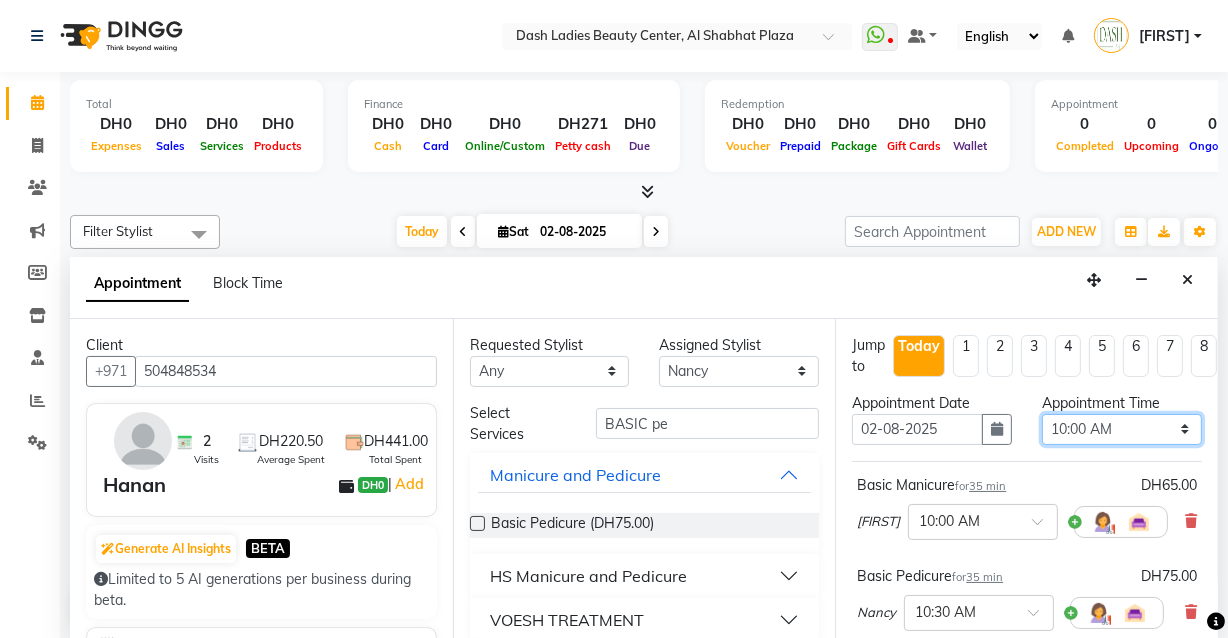click on "Select 10:00 AM 10:15 AM 10:30 AM 10:45 AM 11:00 AM 11:15 AM 11:30 AM 11:45 AM 12:00 PM 12:15 PM 12:30 PM 12:45 PM 01:00 PM 01:15 PM 01:30 PM 01:45 PM 02:00 PM 02:15 PM 02:30 PM 02:45 PM 03:00 PM 03:15 PM 03:30 PM 03:45 PM 04:00 PM 04:15 PM 04:30 PM 04:45 PM 05:00 PM 05:15 PM 05:30 PM 05:45 PM 06:00 PM 06:15 PM 06:30 PM 06:45 PM 07:00 PM 07:15 PM 07:30 PM 07:45 PM 08:00 PM 08:15 PM 08:30 PM 08:45 PM 09:00 PM 09:15 PM 09:30 PM 09:45 PM 10:00 PM" at bounding box center [1122, 429] 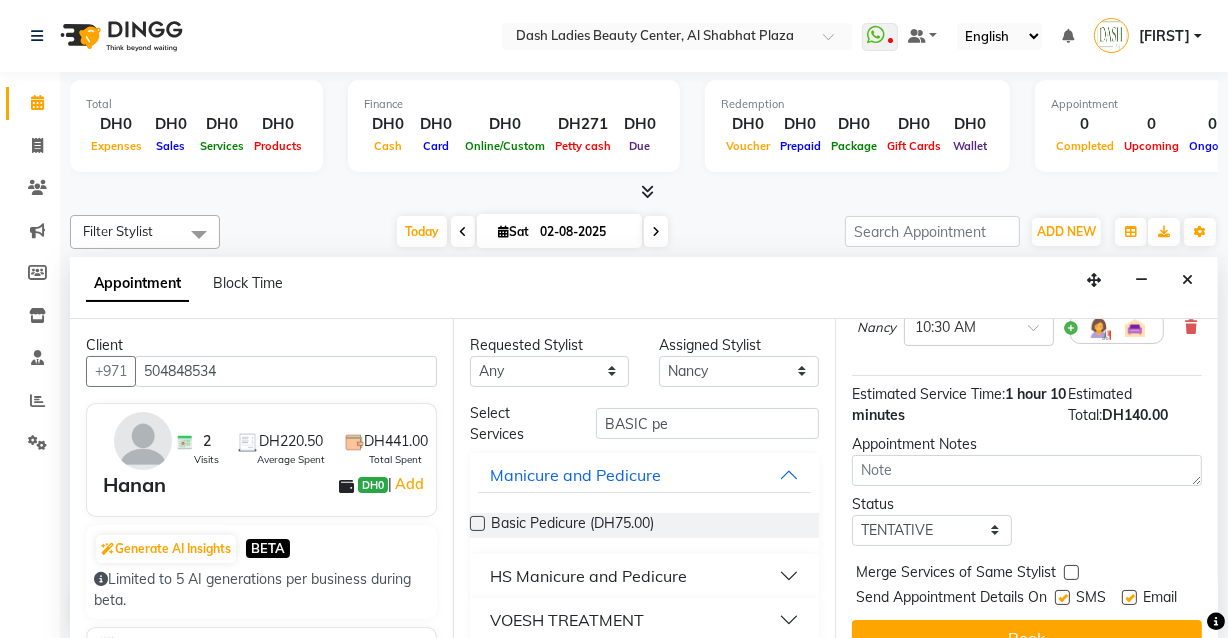 scroll, scrollTop: 347, scrollLeft: 0, axis: vertical 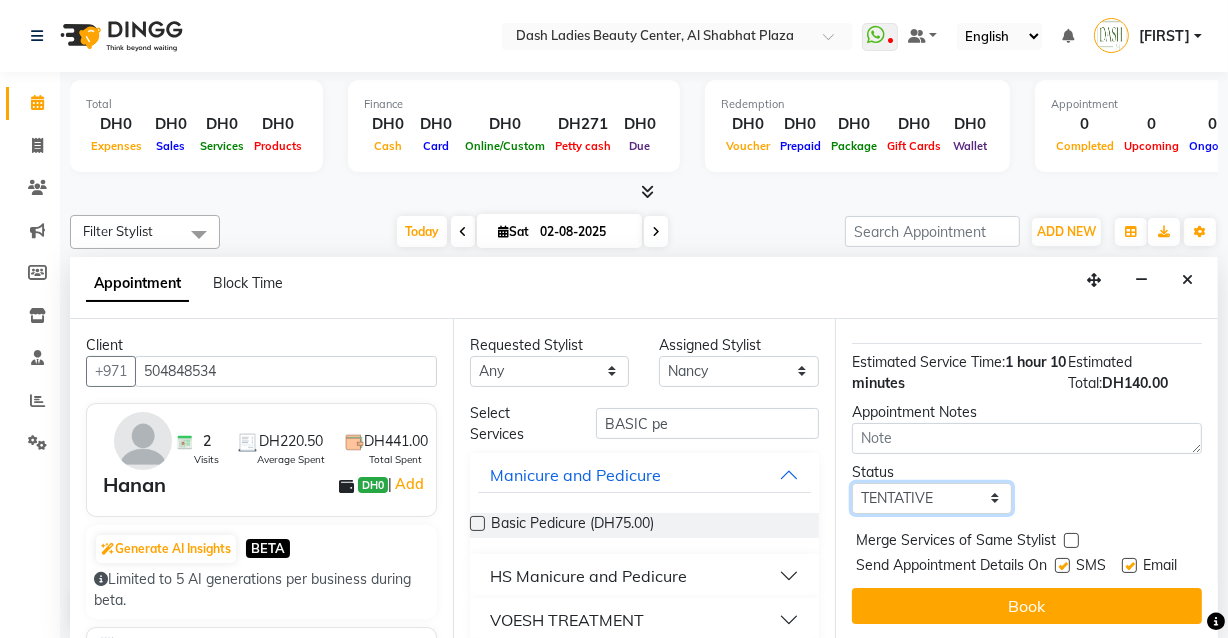 click on "Select TENTATIVE CONFIRM CHECK-IN UPCOMING" at bounding box center [932, 498] 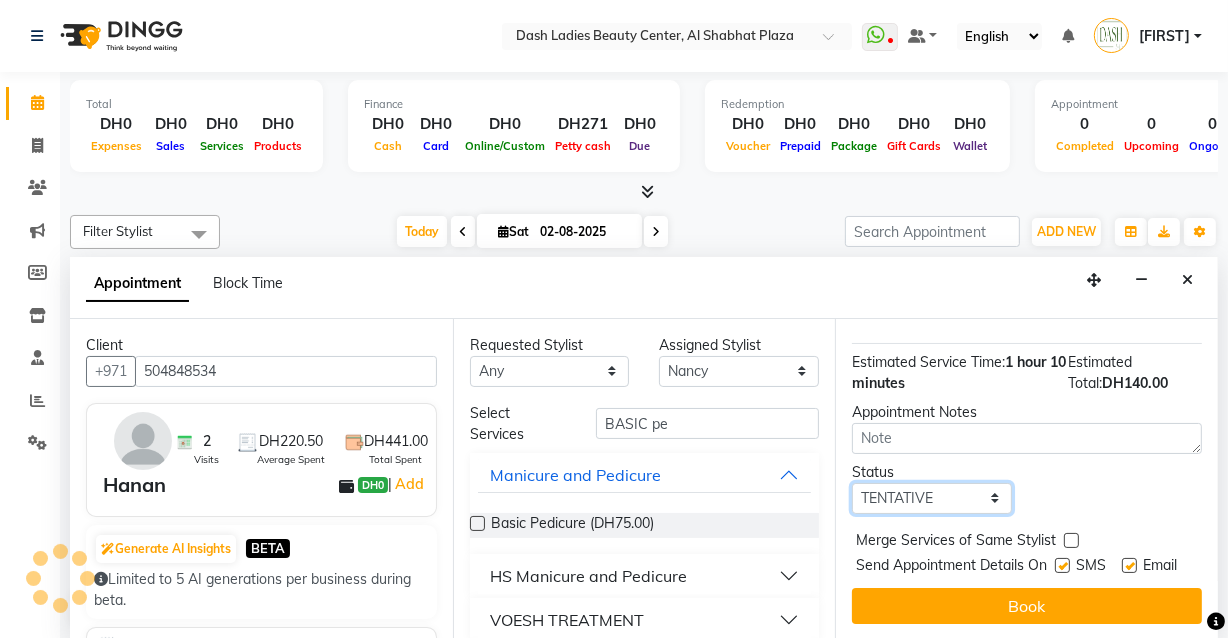 select on "check-in" 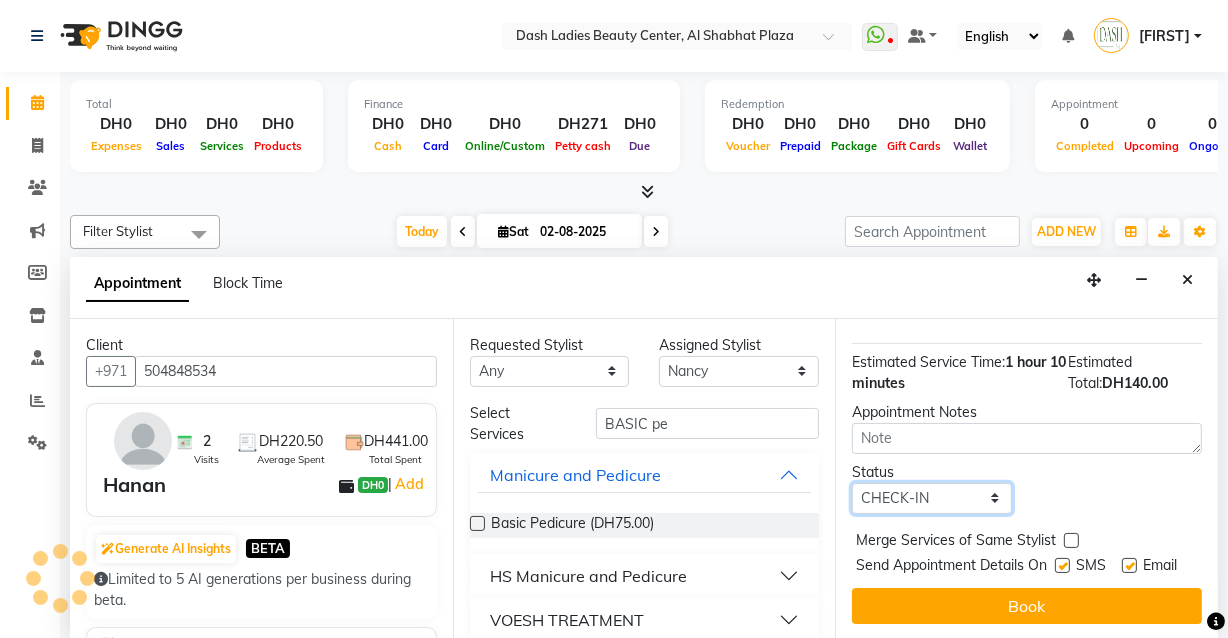 click on "Select TENTATIVE CONFIRM CHECK-IN UPCOMING" at bounding box center [932, 498] 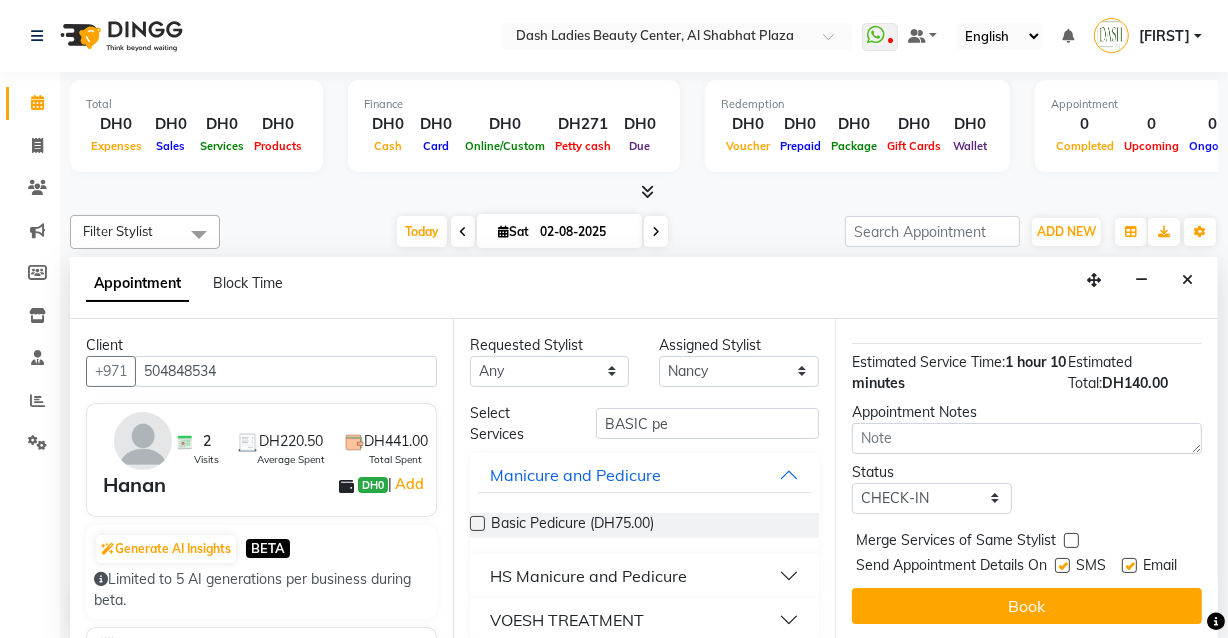 click at bounding box center (1071, 540) 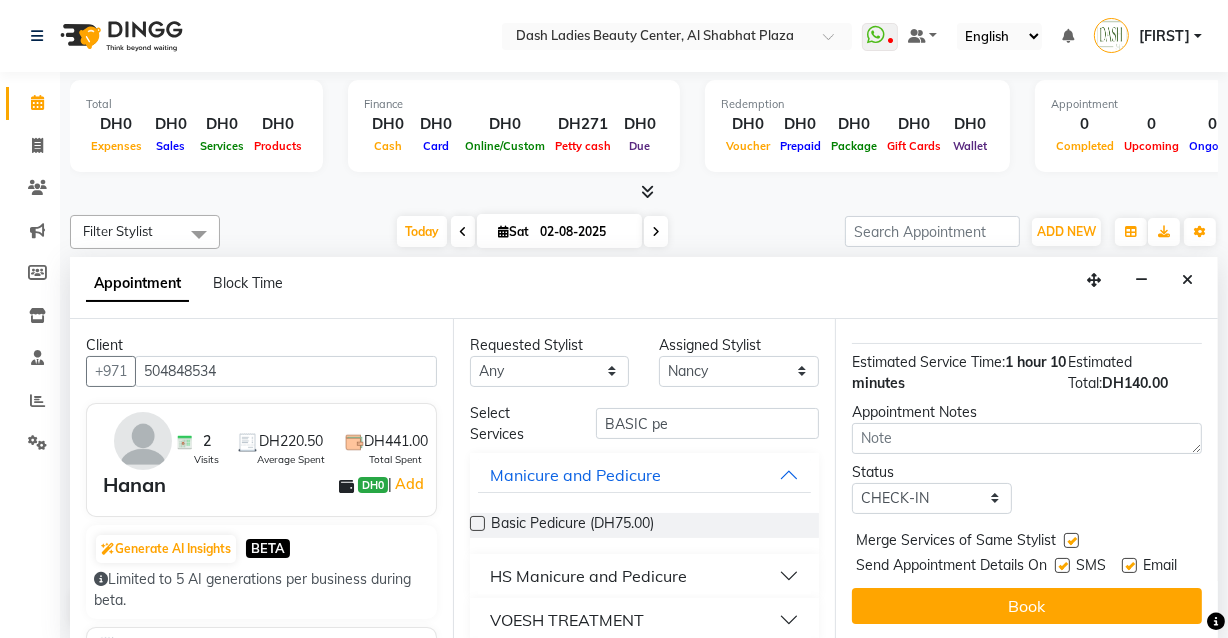 click at bounding box center (1062, 565) 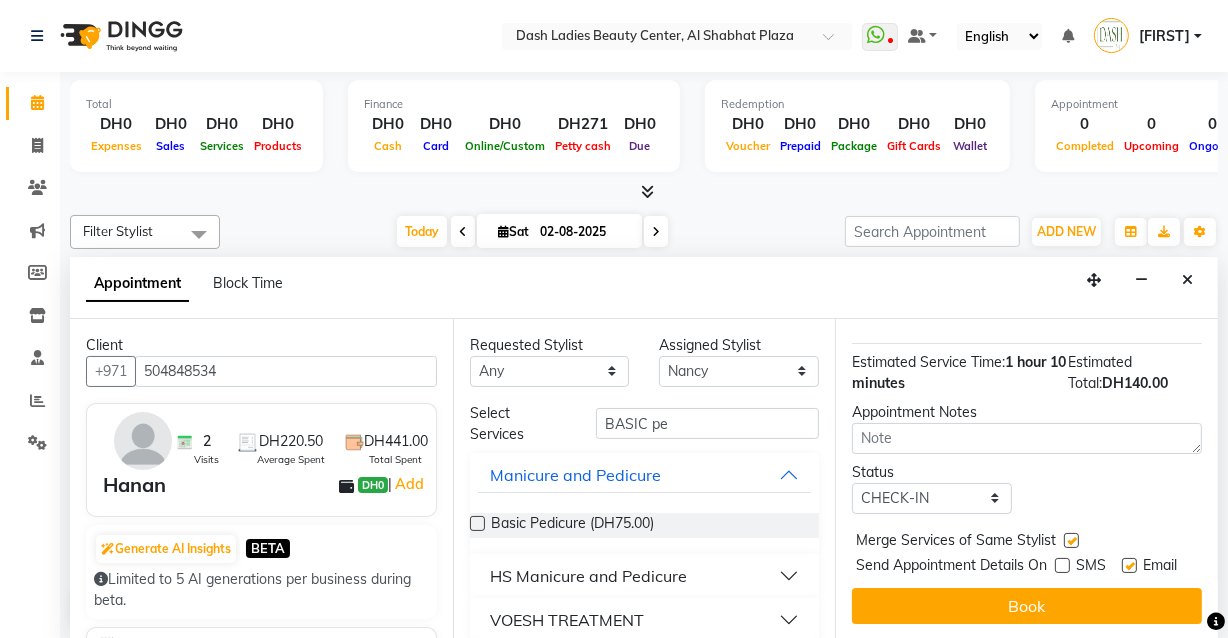 click at bounding box center (1129, 565) 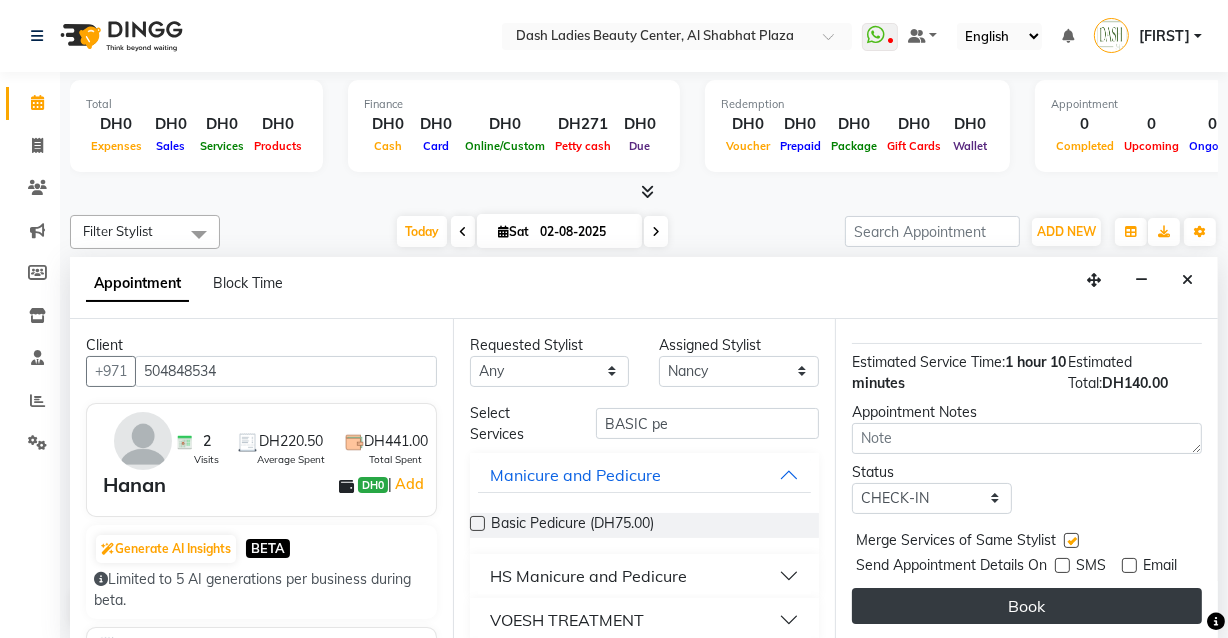 click on "Book" at bounding box center (1027, 606) 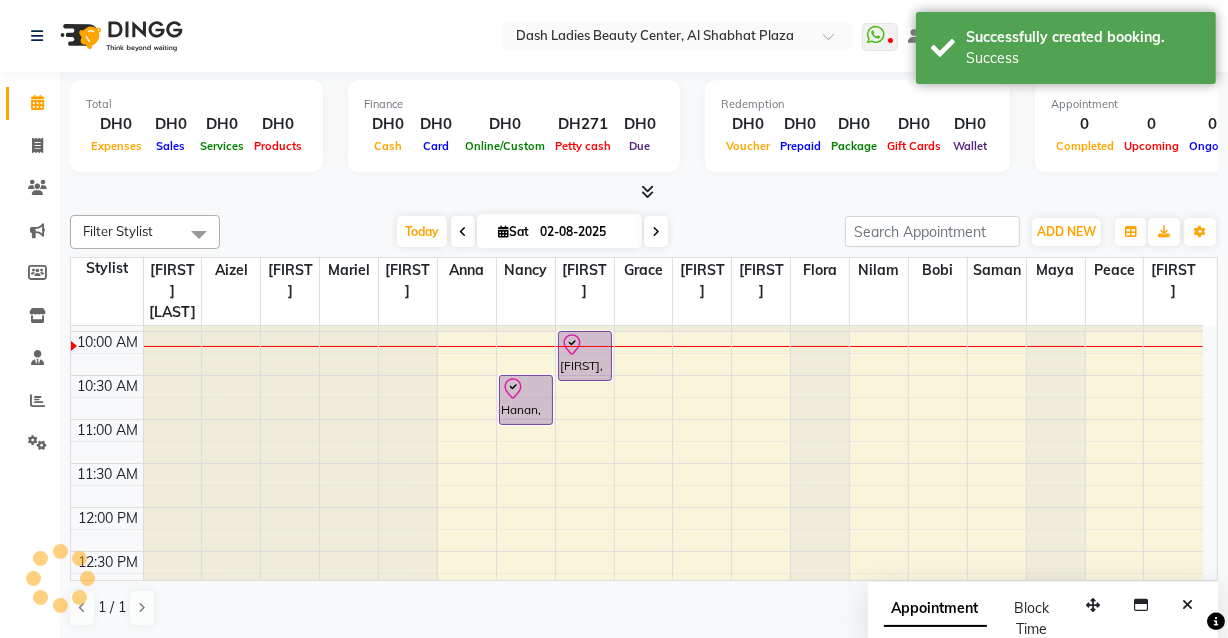 scroll, scrollTop: 0, scrollLeft: 0, axis: both 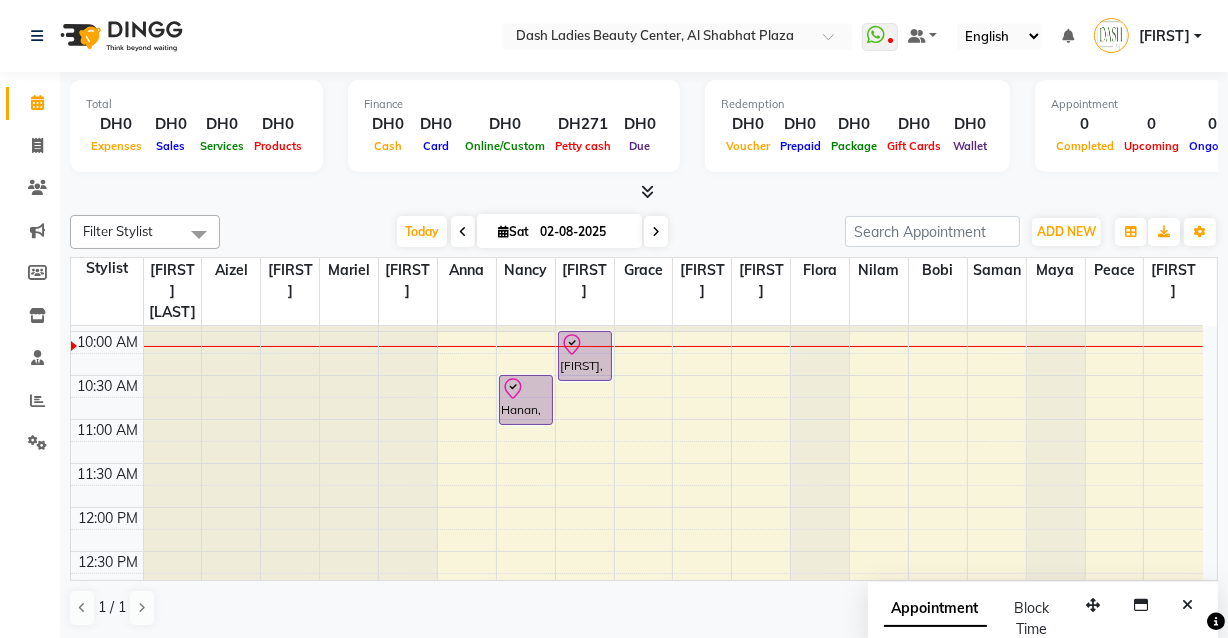 click on "[FIRST], TK01, 10:00 AM-10:35 AM, Basic Manicure" at bounding box center (585, 356) 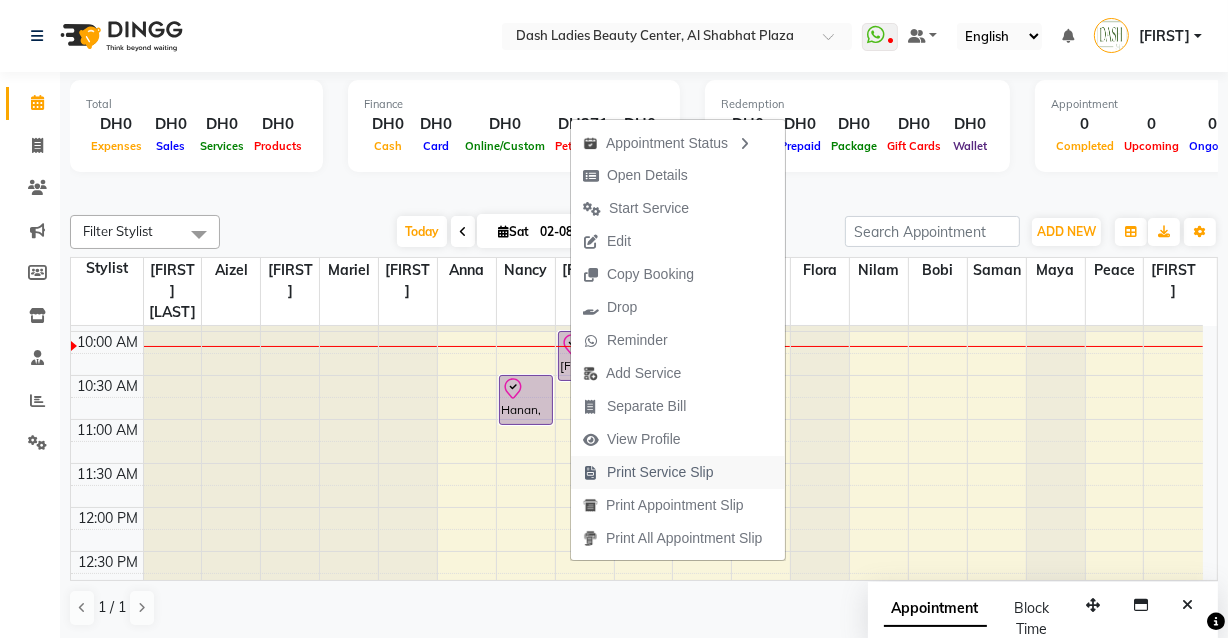 click on "Print Service Slip" at bounding box center [660, 472] 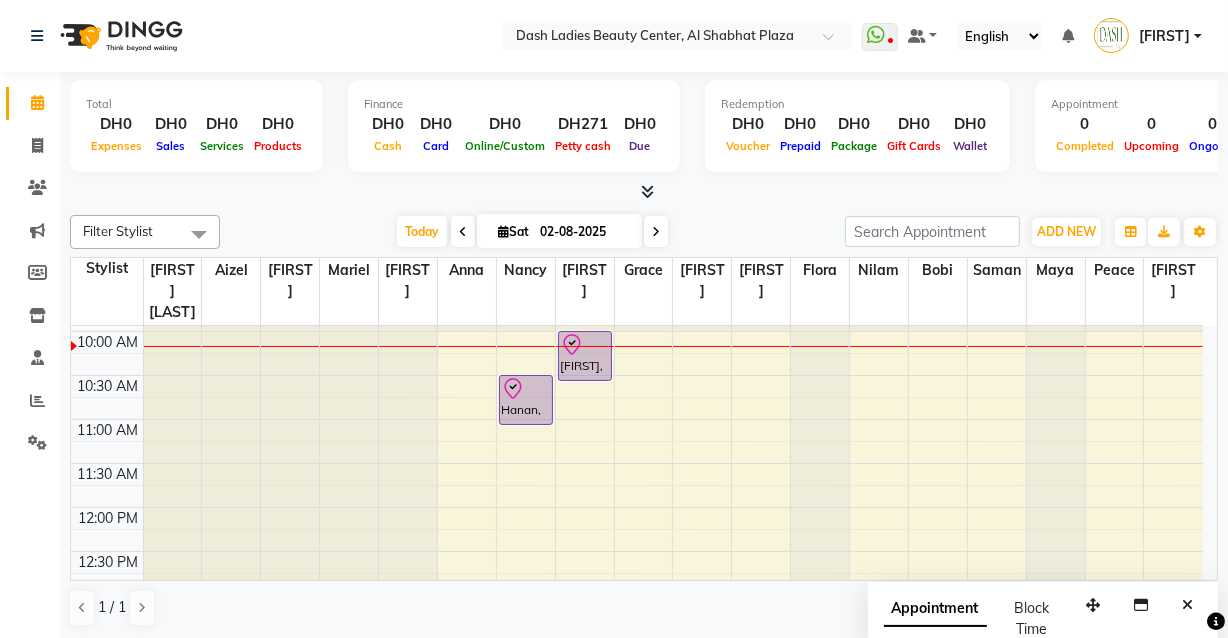 click on "Hanan, TK01, 10:30 AM-11:05 AM, Basic Pedicure" at bounding box center (526, 400) 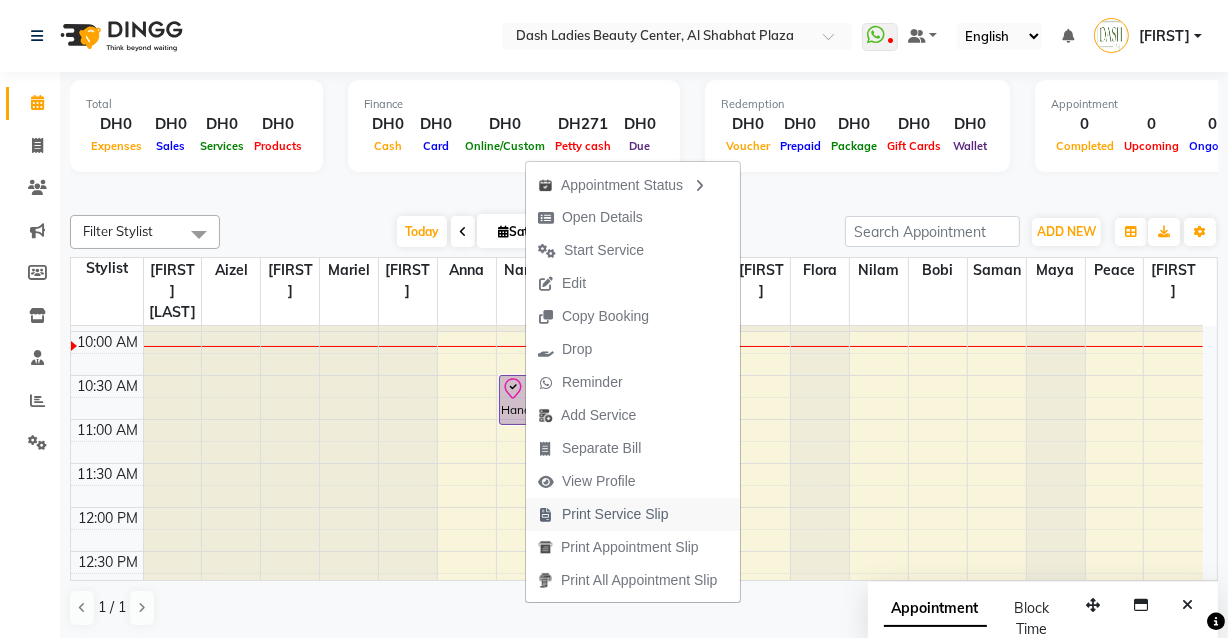 click on "Print Service Slip" at bounding box center [615, 514] 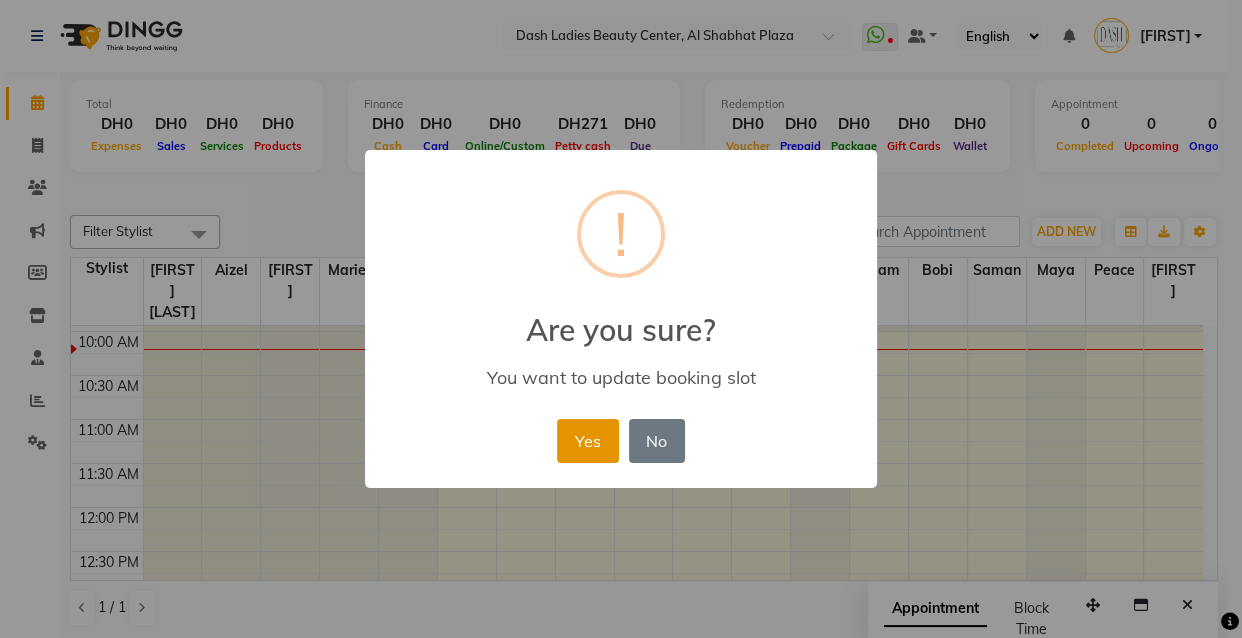 click on "Yes" at bounding box center (587, 441) 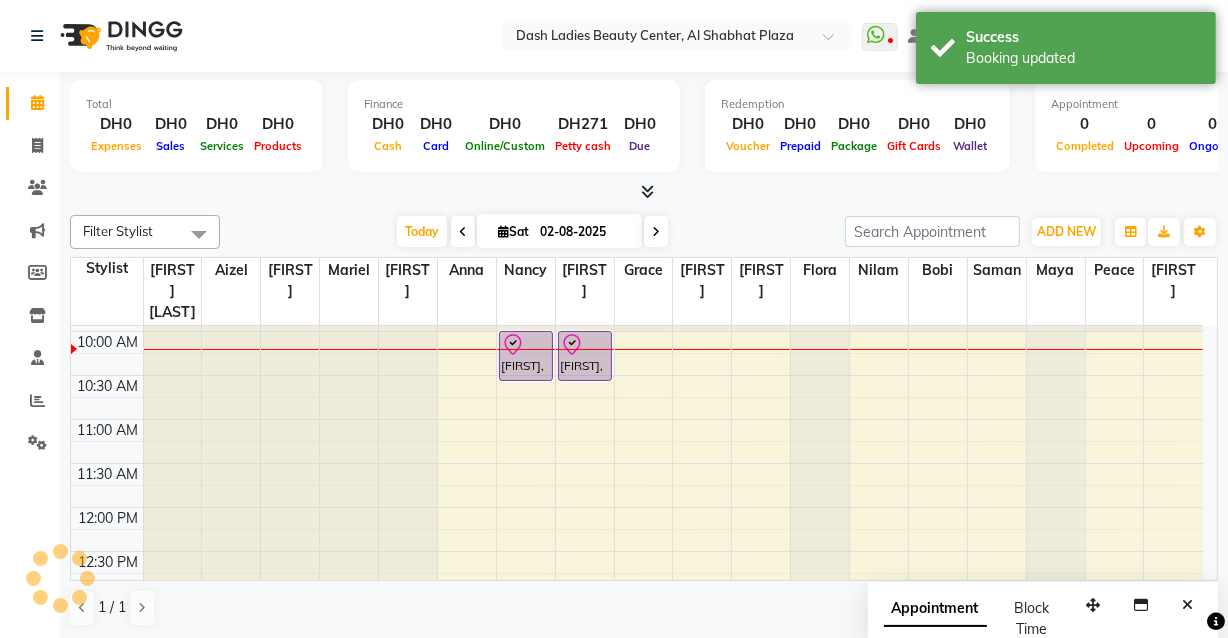 click at bounding box center [526, 345] 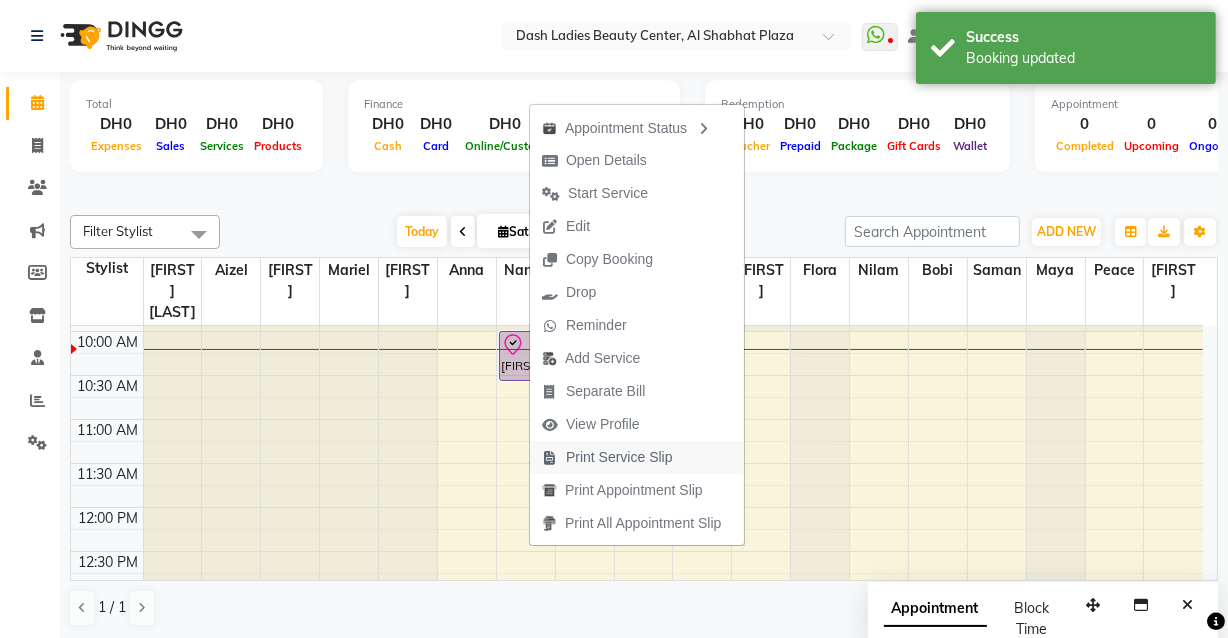 click on "Print Service Slip" at bounding box center (607, 457) 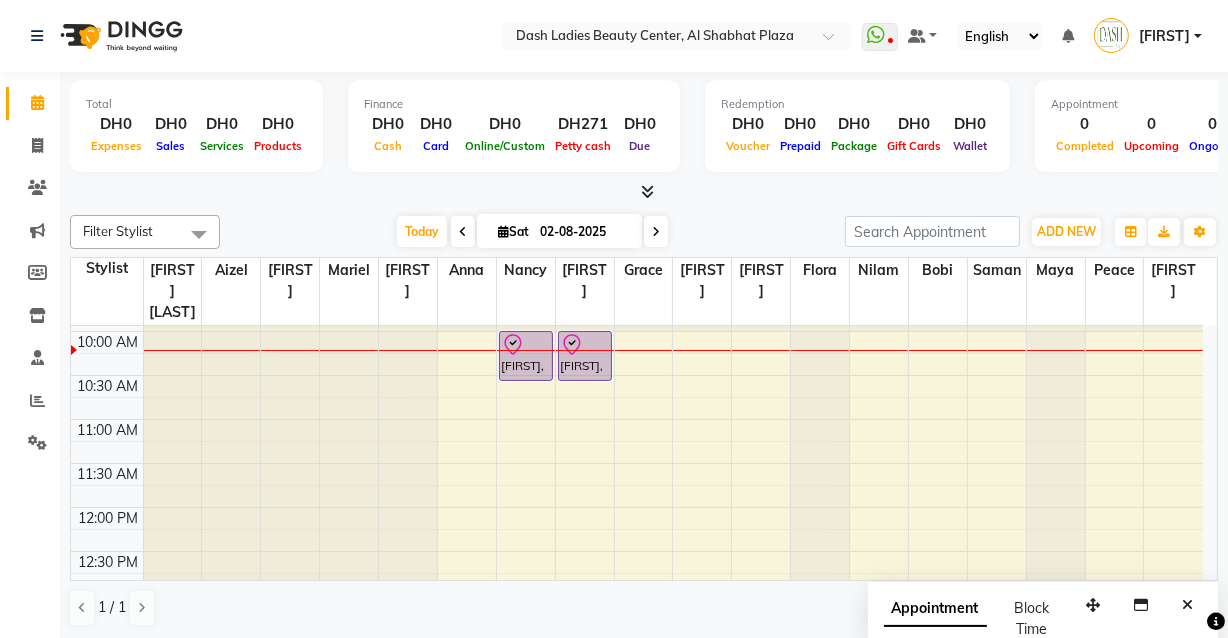 click on "[FIRST], TK01, 10:00 AM-10:35 AM, Basic Pedicure" at bounding box center (526, 356) 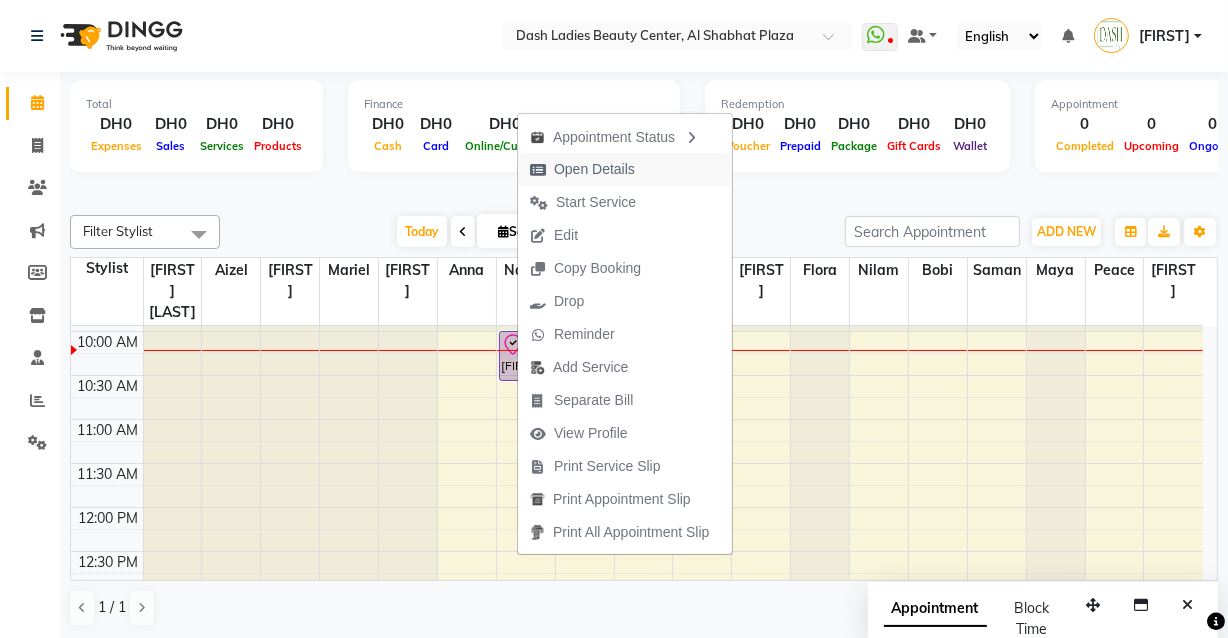 click on "Open Details" at bounding box center (625, 169) 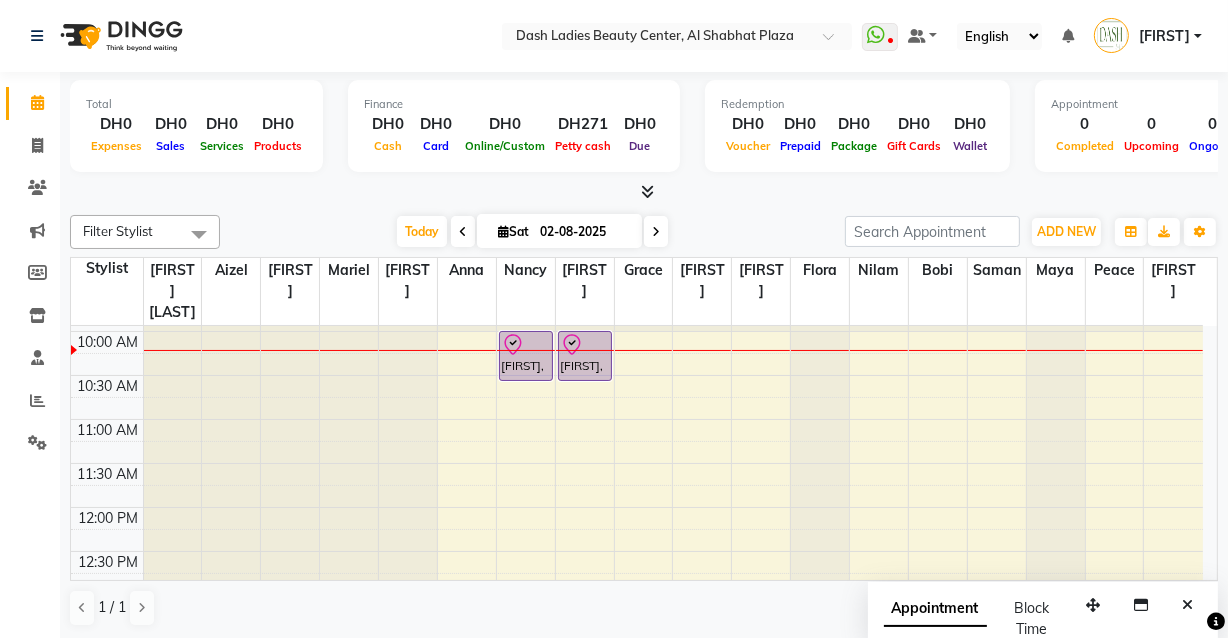 click at bounding box center (526, 345) 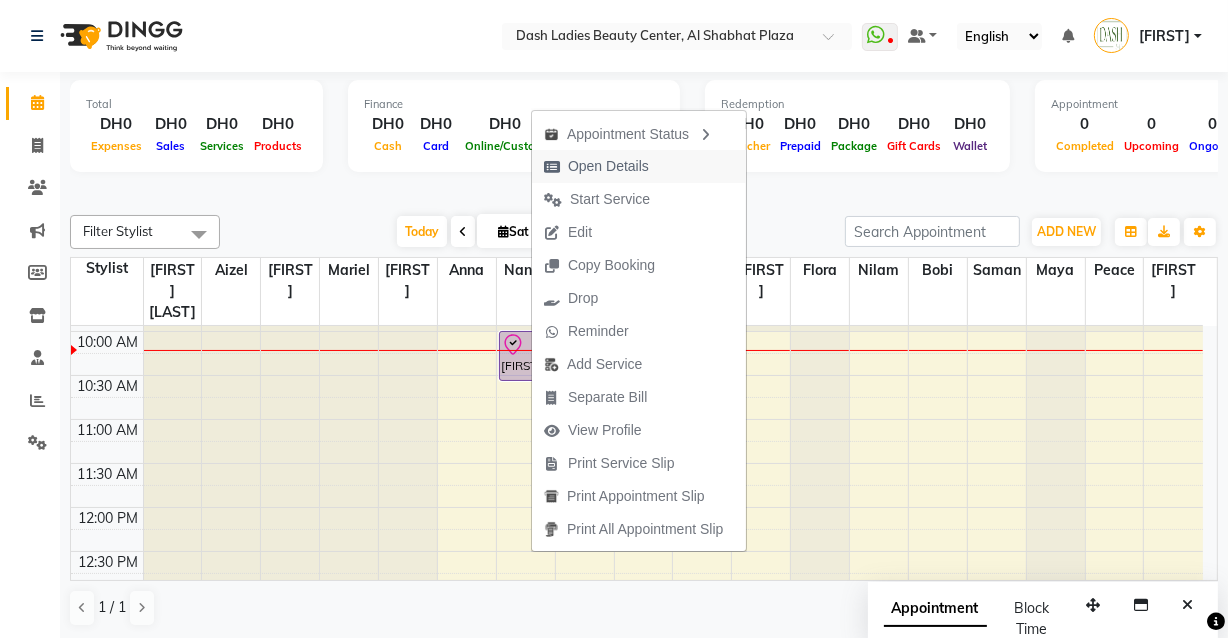 click on "Open Details" at bounding box center (639, 166) 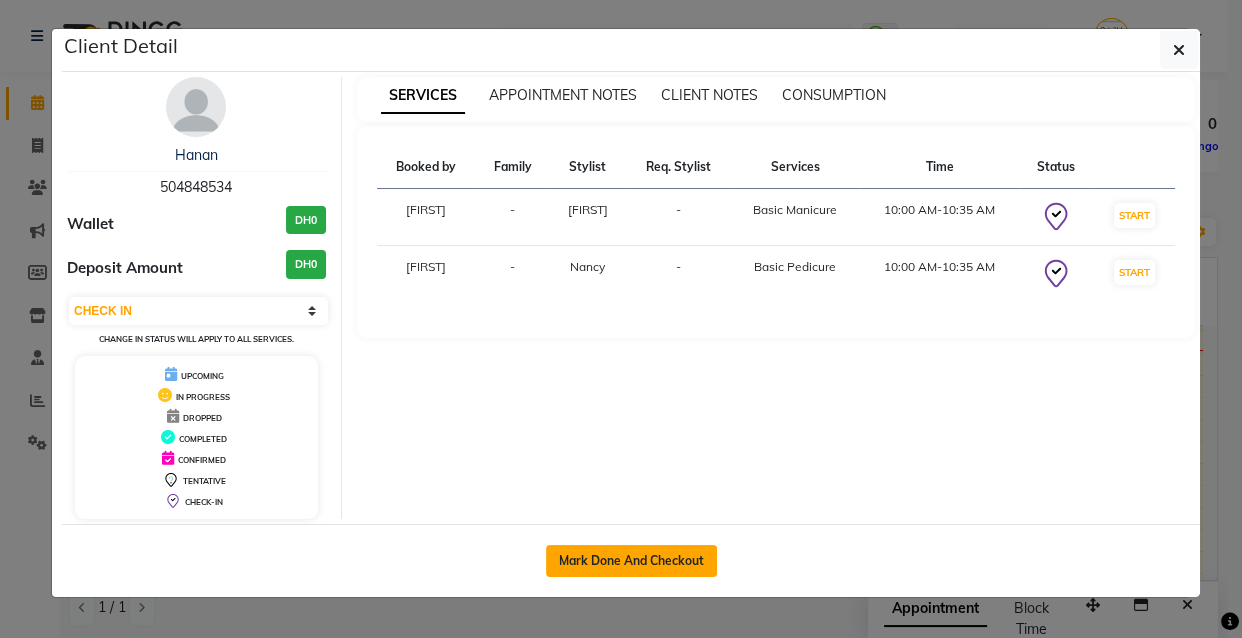 click on "Mark Done And Checkout" 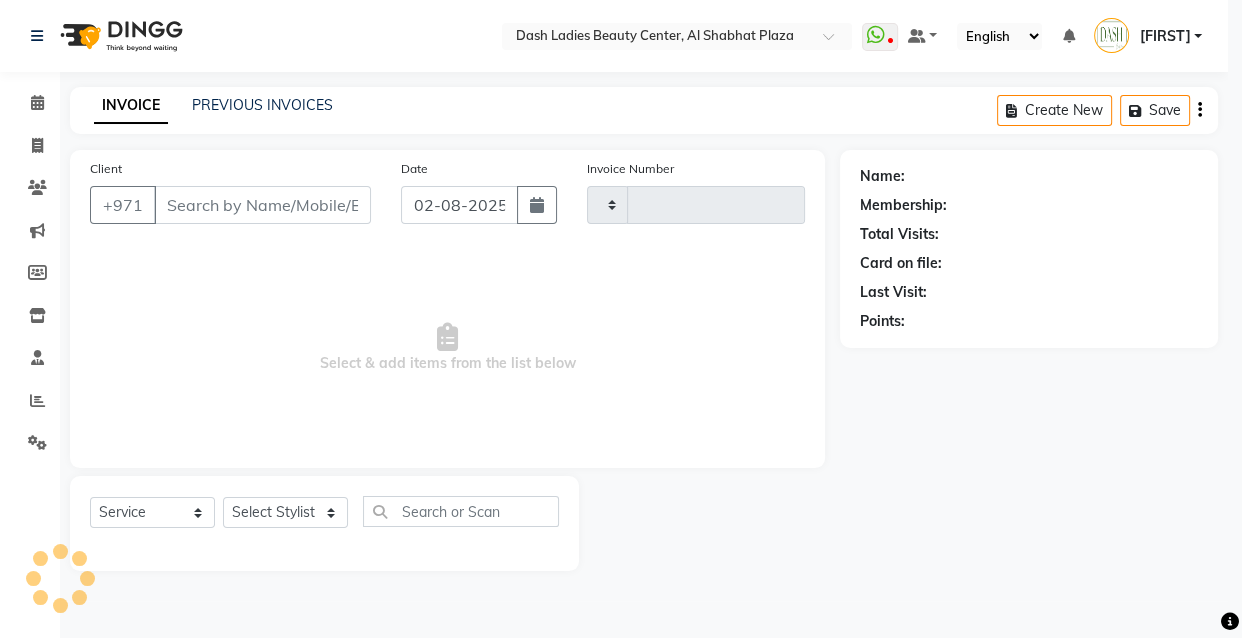 type on "2483" 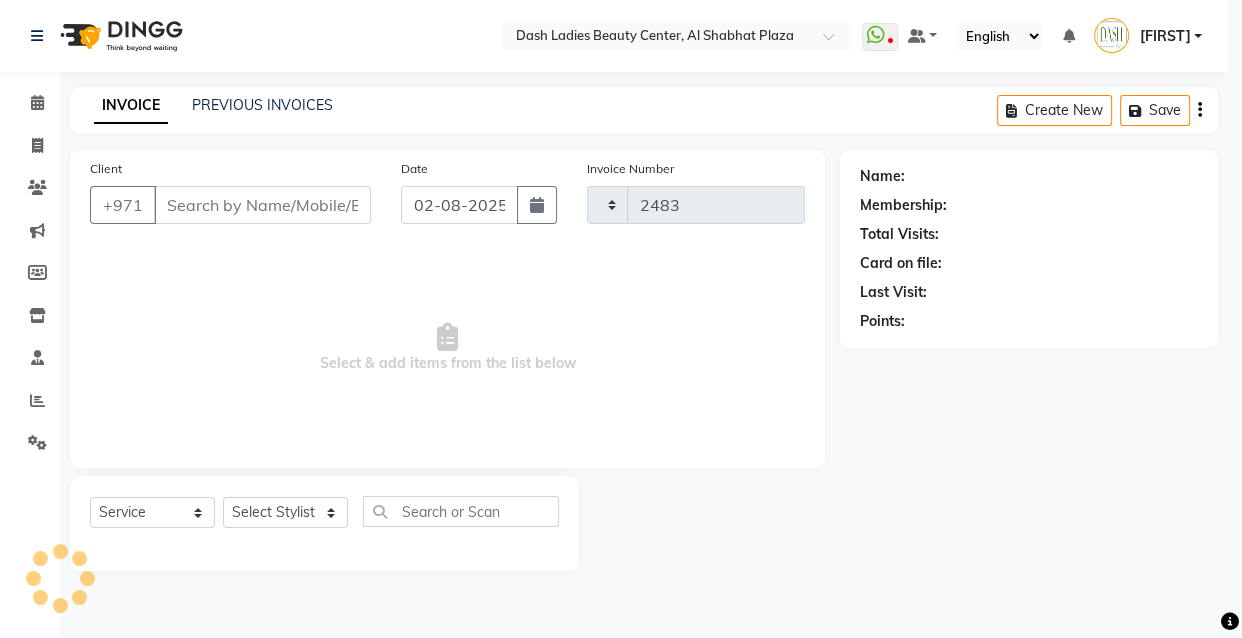 select on "8372" 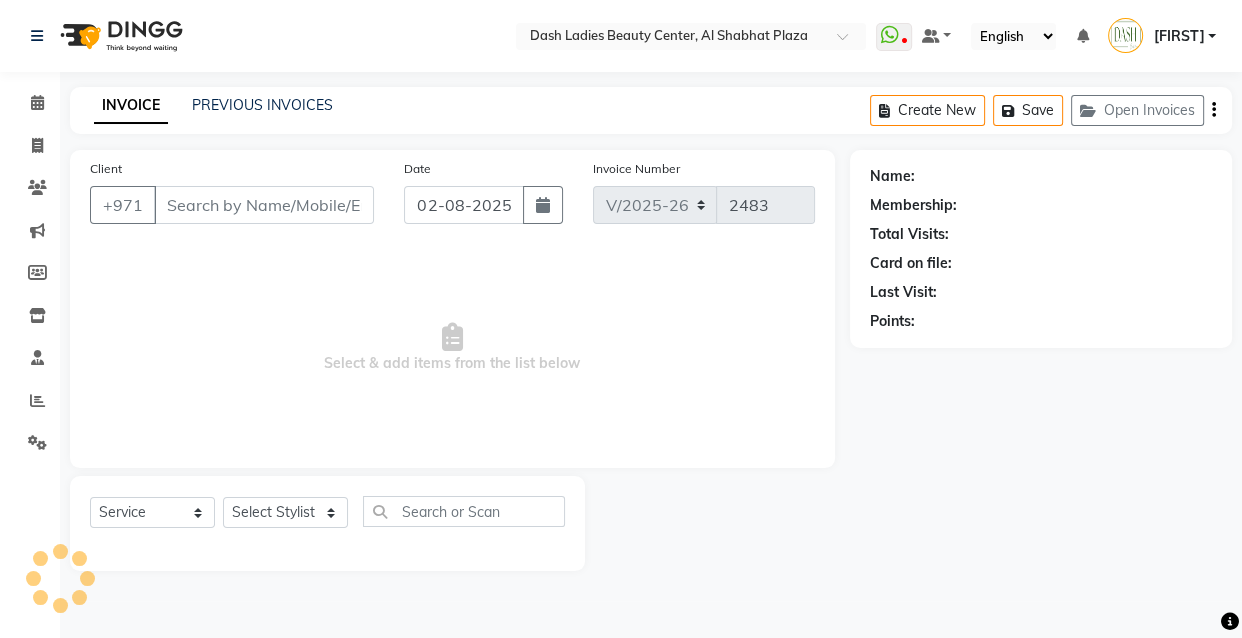 type on "504848534" 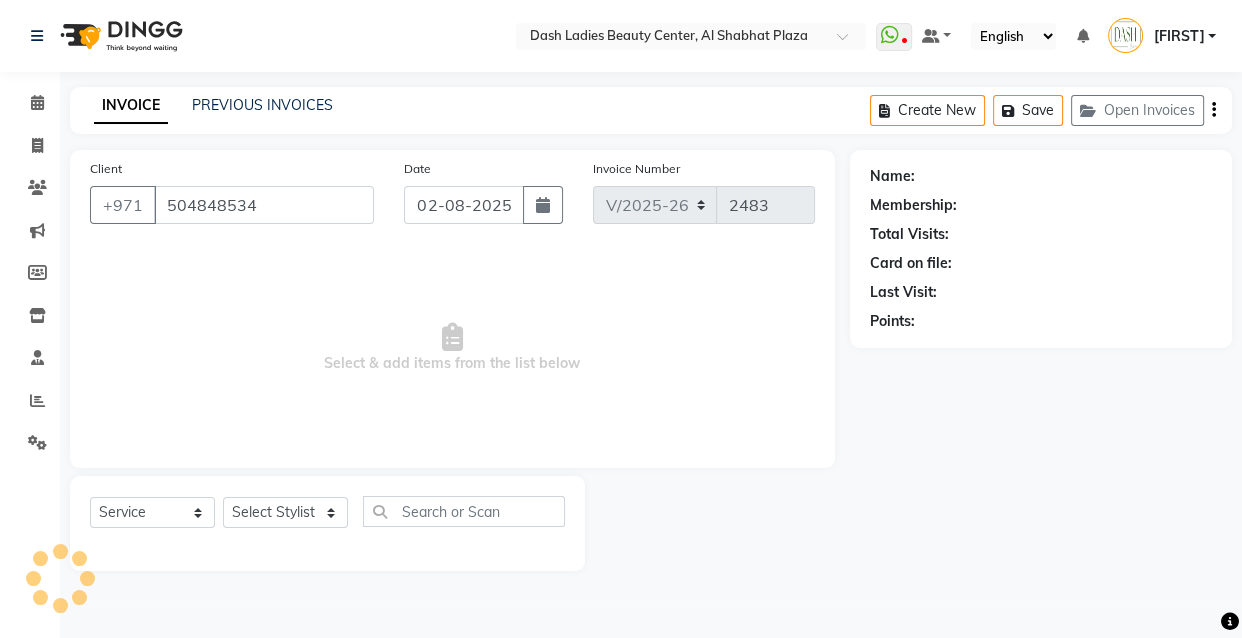 select on "81112" 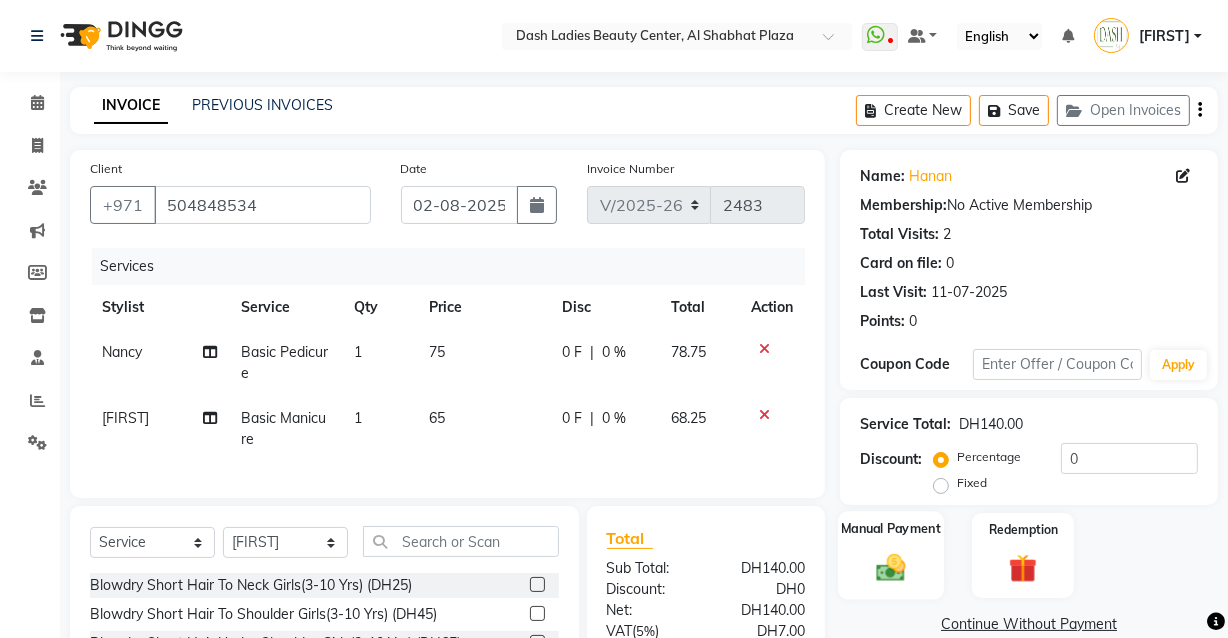 click 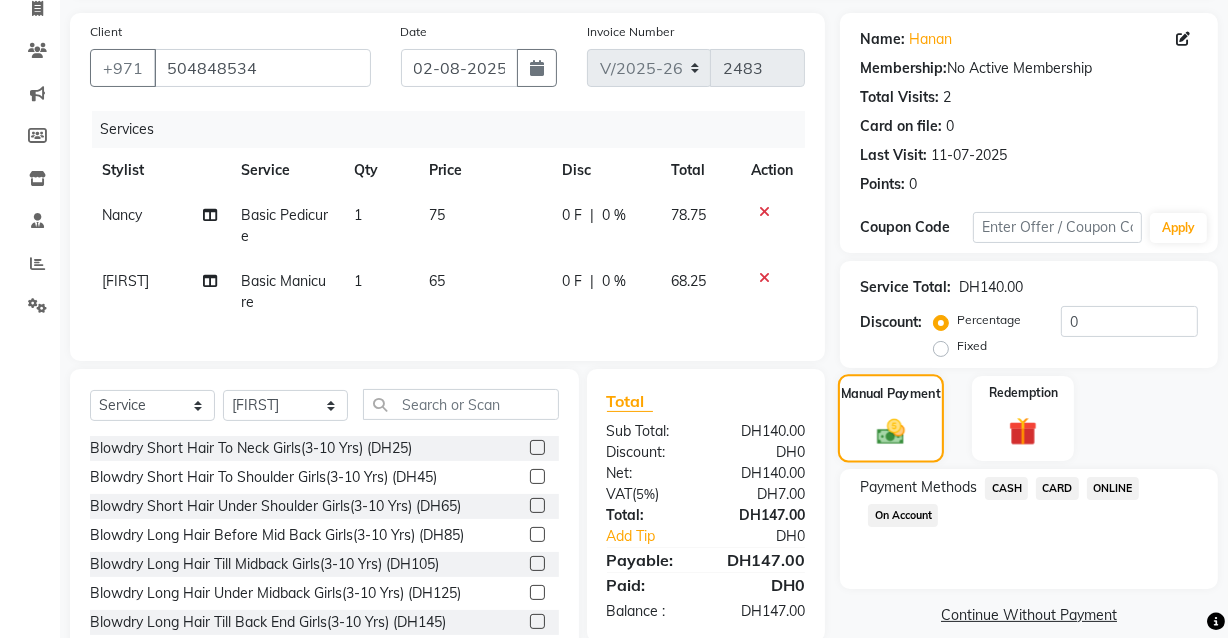 scroll, scrollTop: 207, scrollLeft: 0, axis: vertical 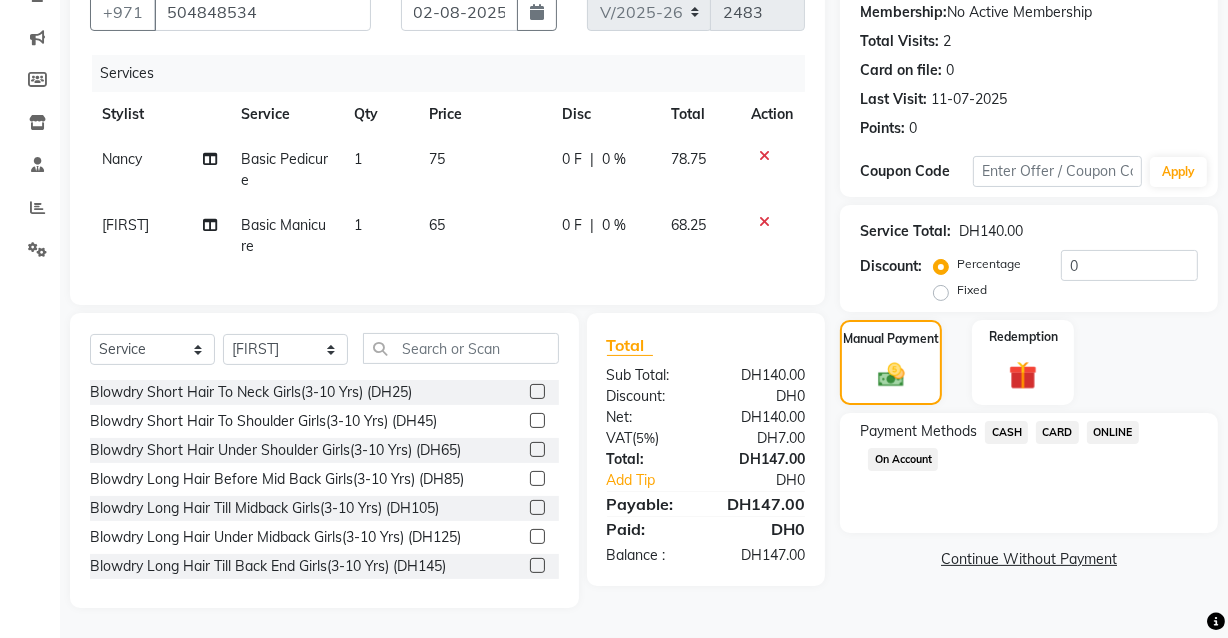 click on "CARD" 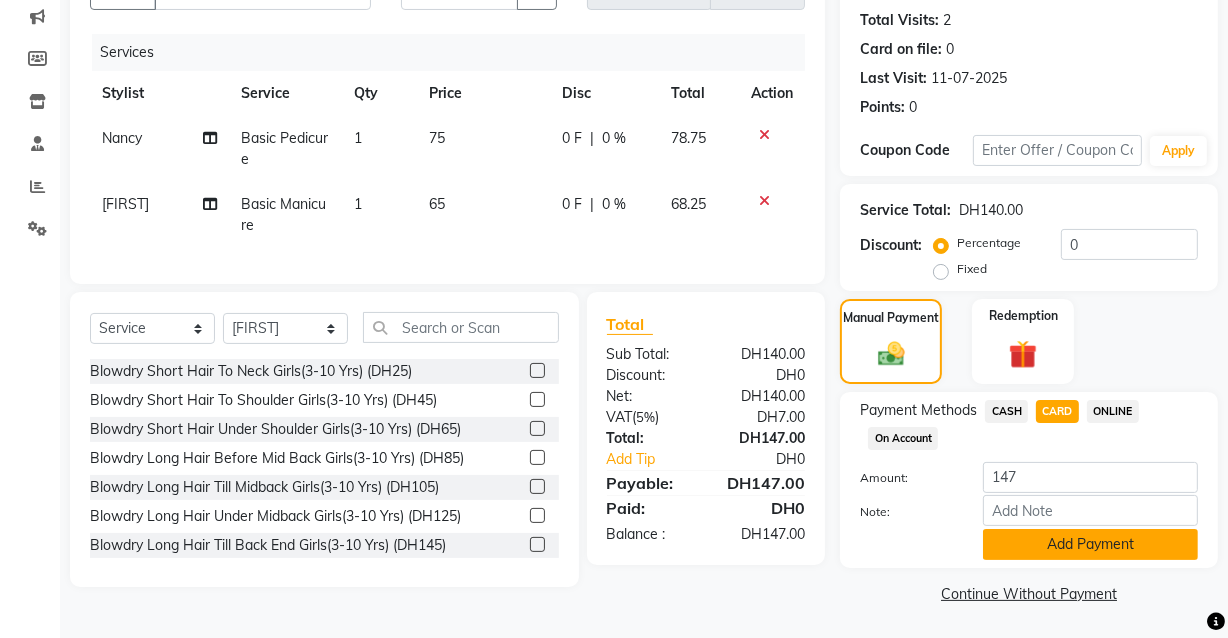 click on "Add Payment" 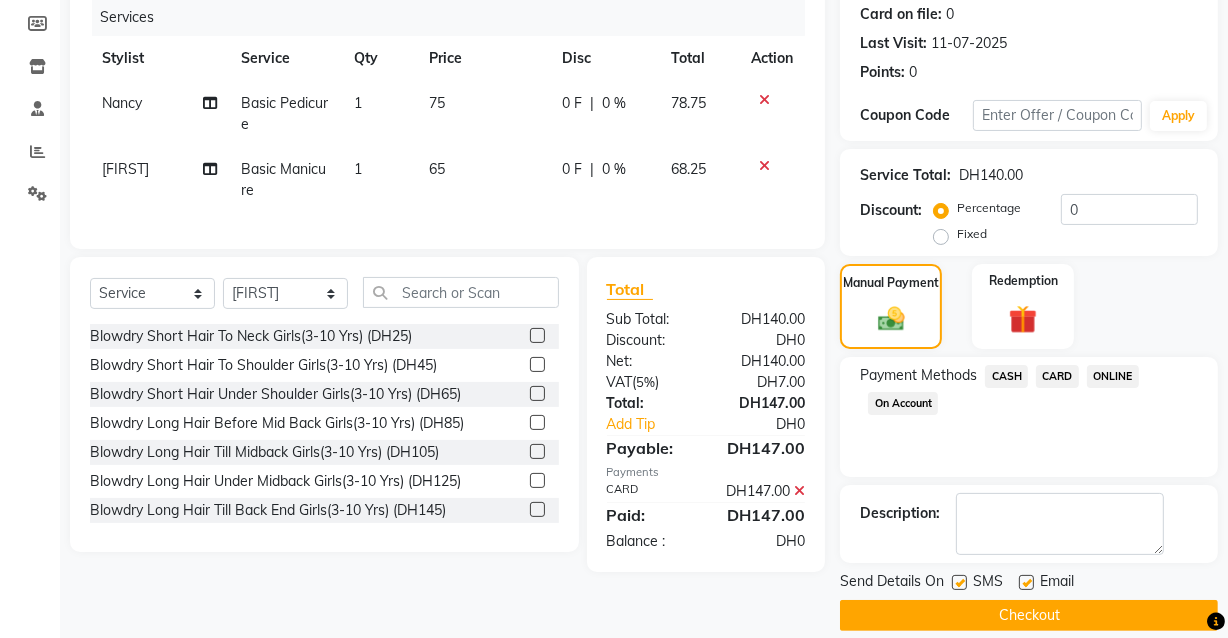 scroll, scrollTop: 270, scrollLeft: 0, axis: vertical 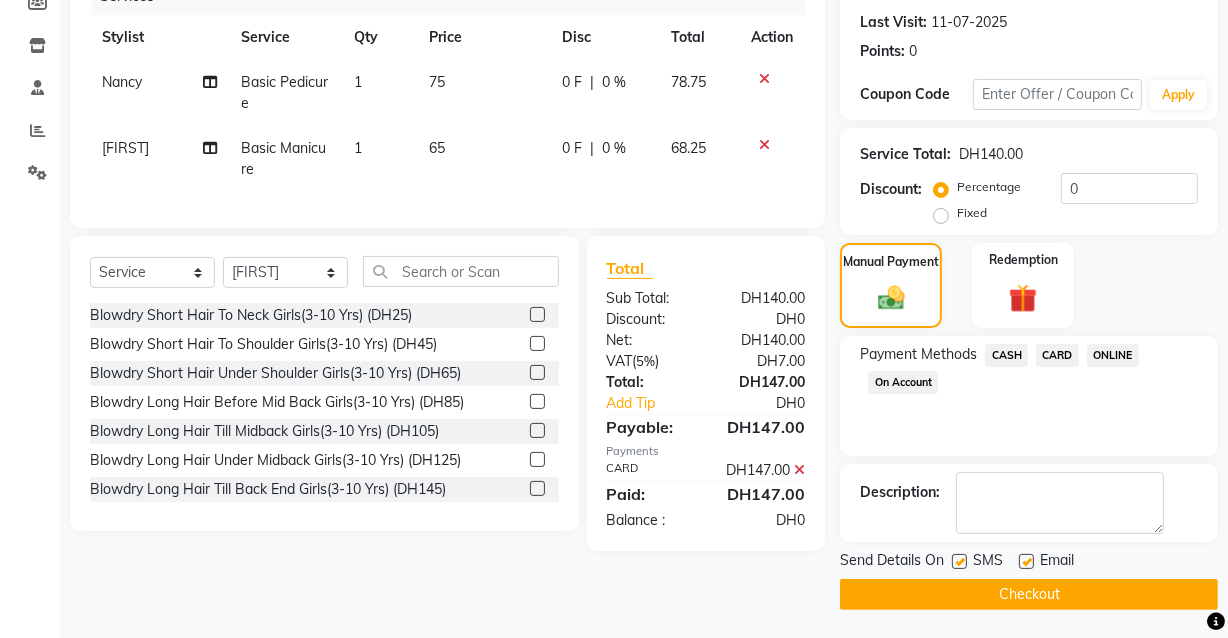 click 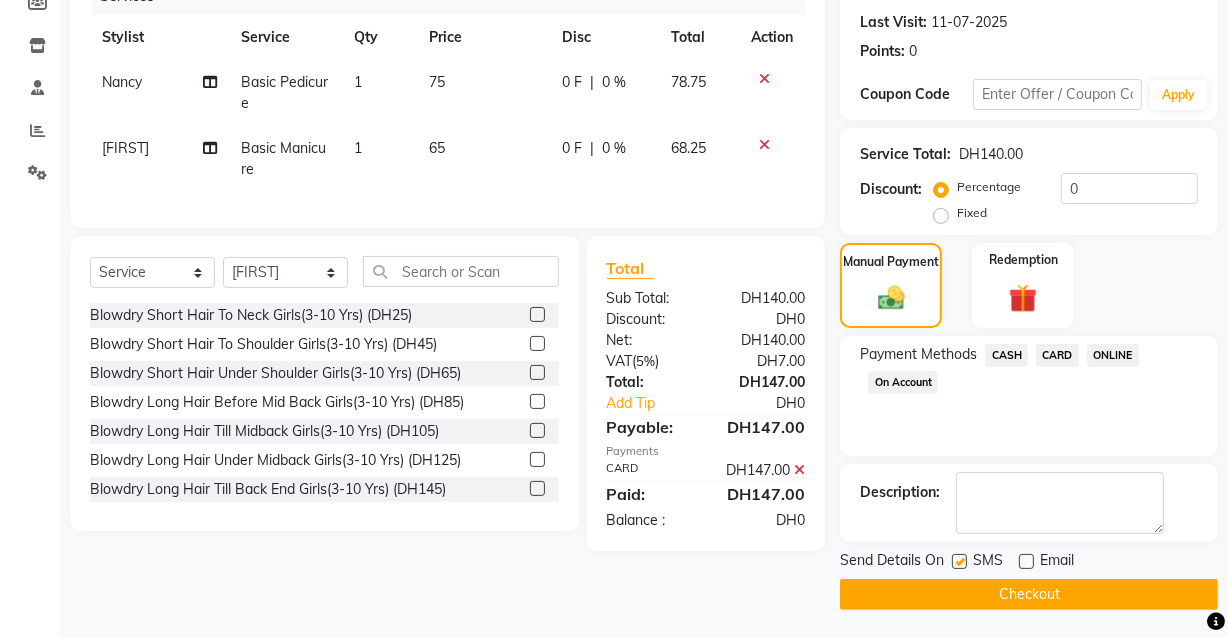 click on "Checkout" 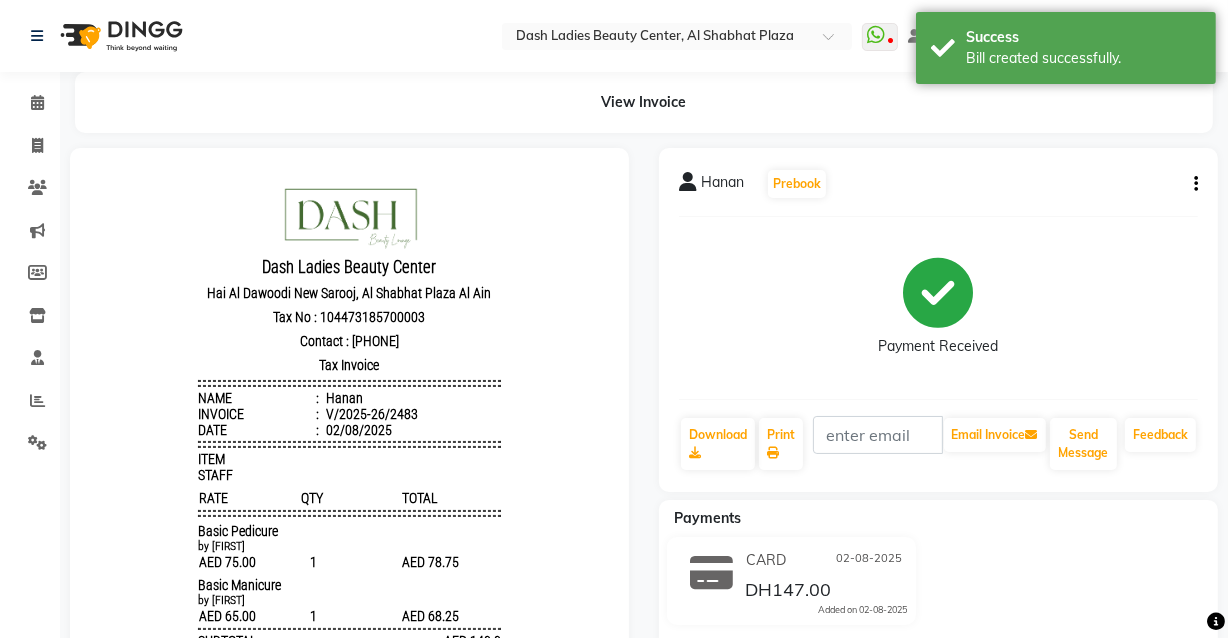 scroll, scrollTop: 0, scrollLeft: 0, axis: both 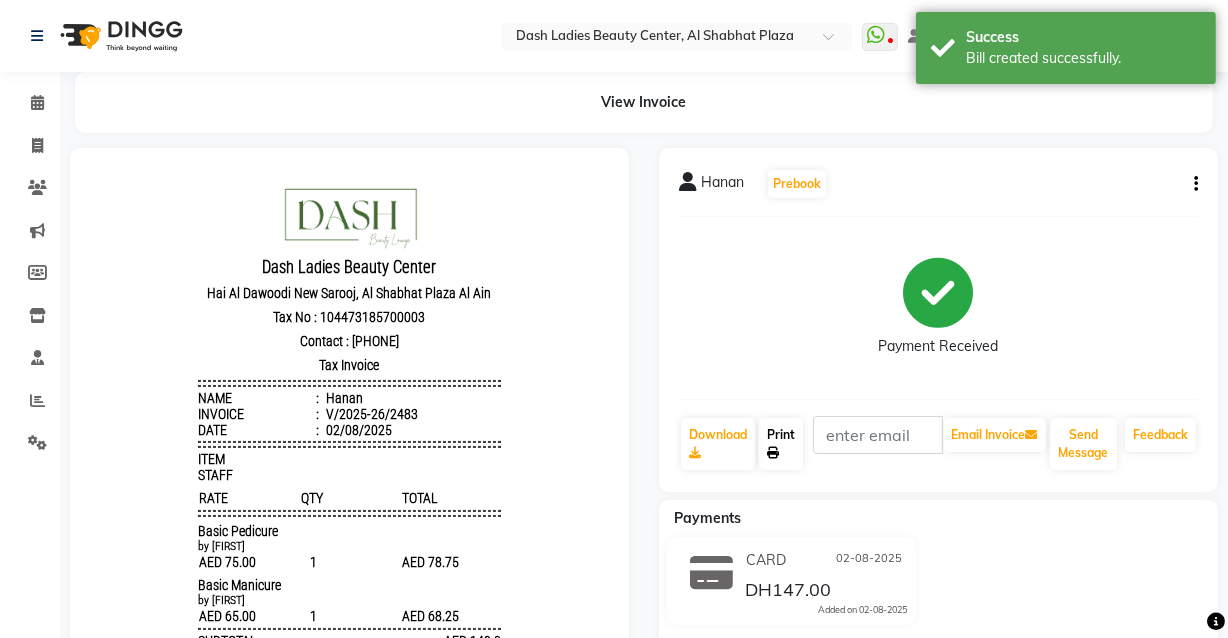 click on "Print" 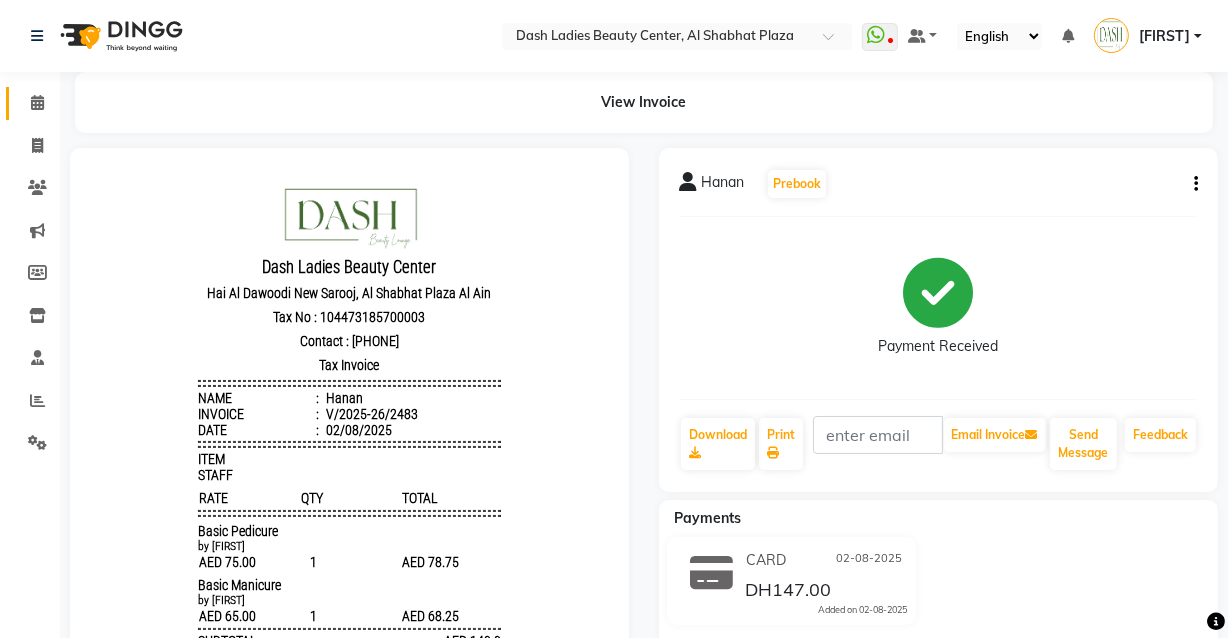 click on "Calendar" 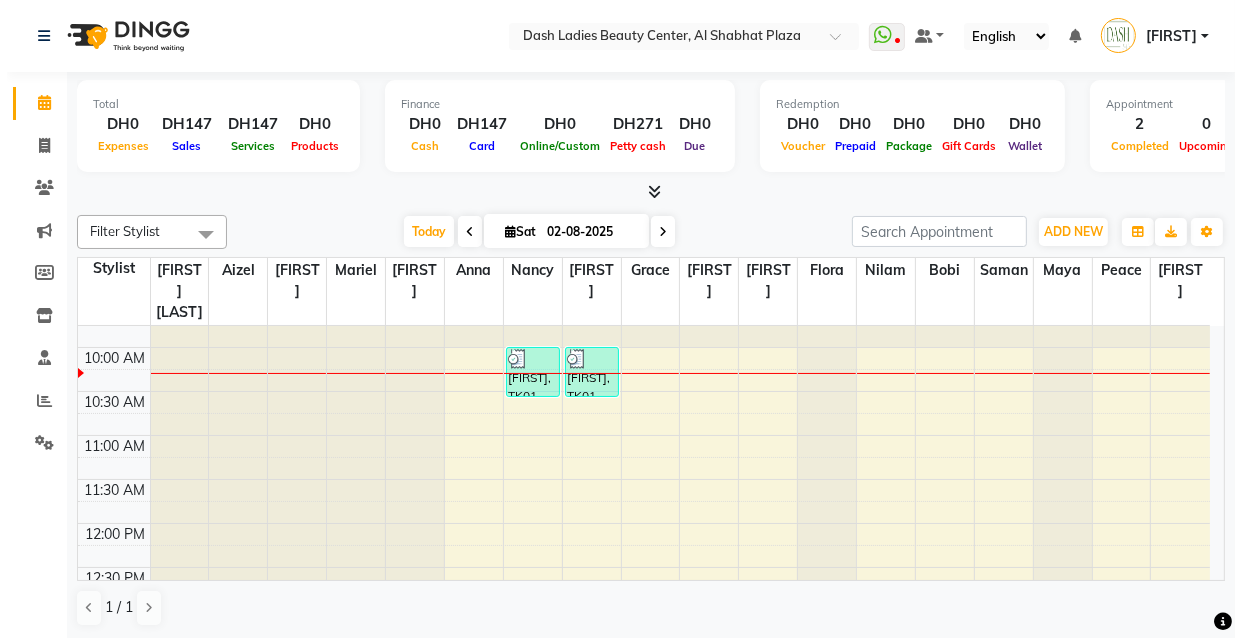 scroll, scrollTop: 65, scrollLeft: 0, axis: vertical 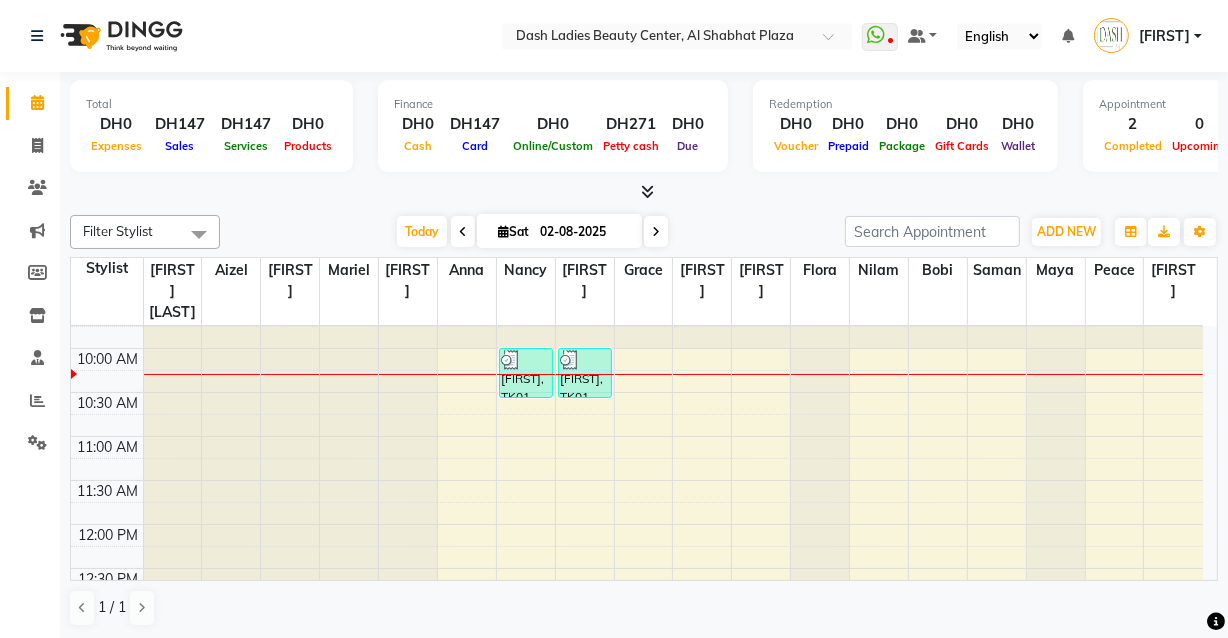 click on "[FIRST]" at bounding box center [1164, 36] 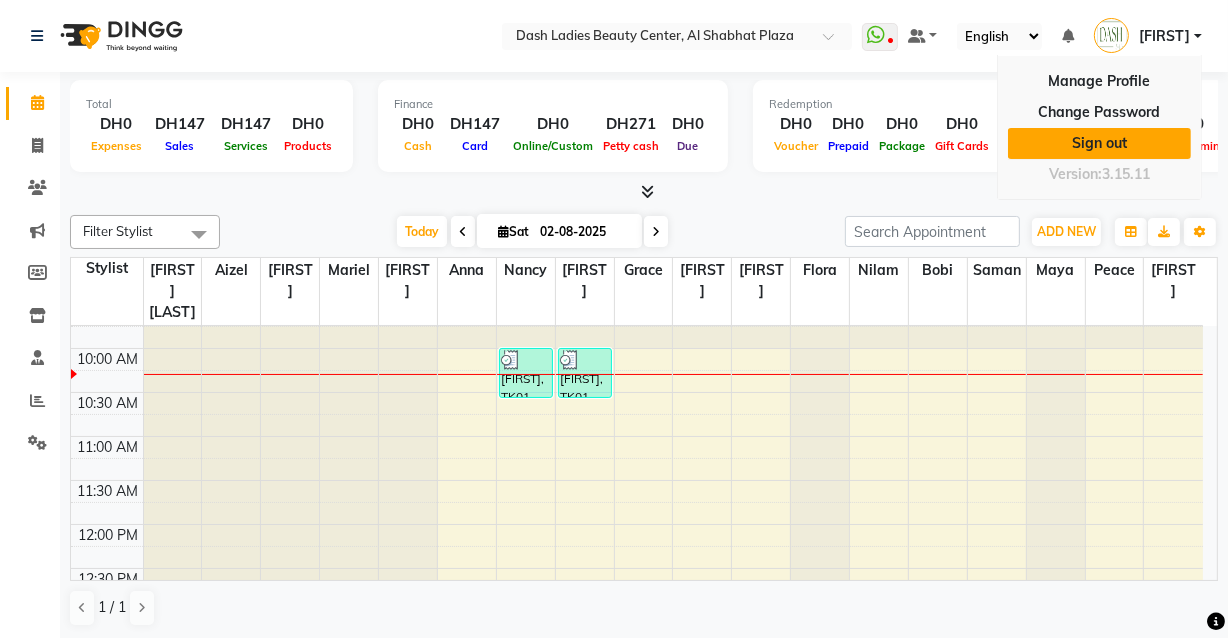click on "Sign out" at bounding box center [1099, 143] 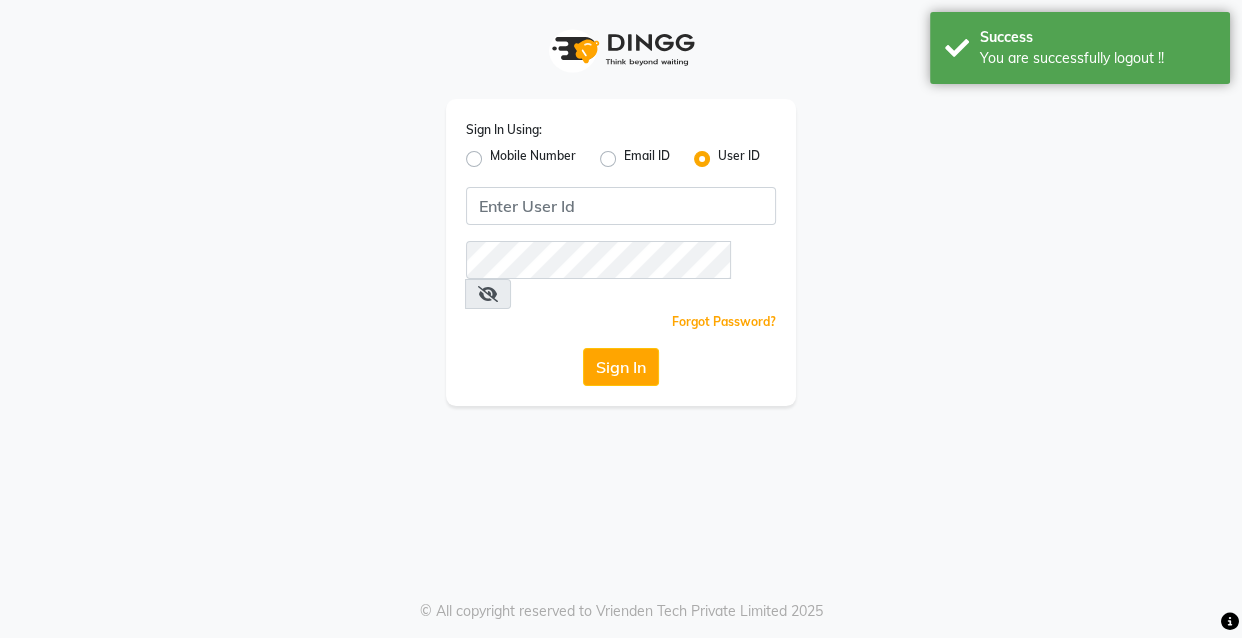 click on "Mobile Number" 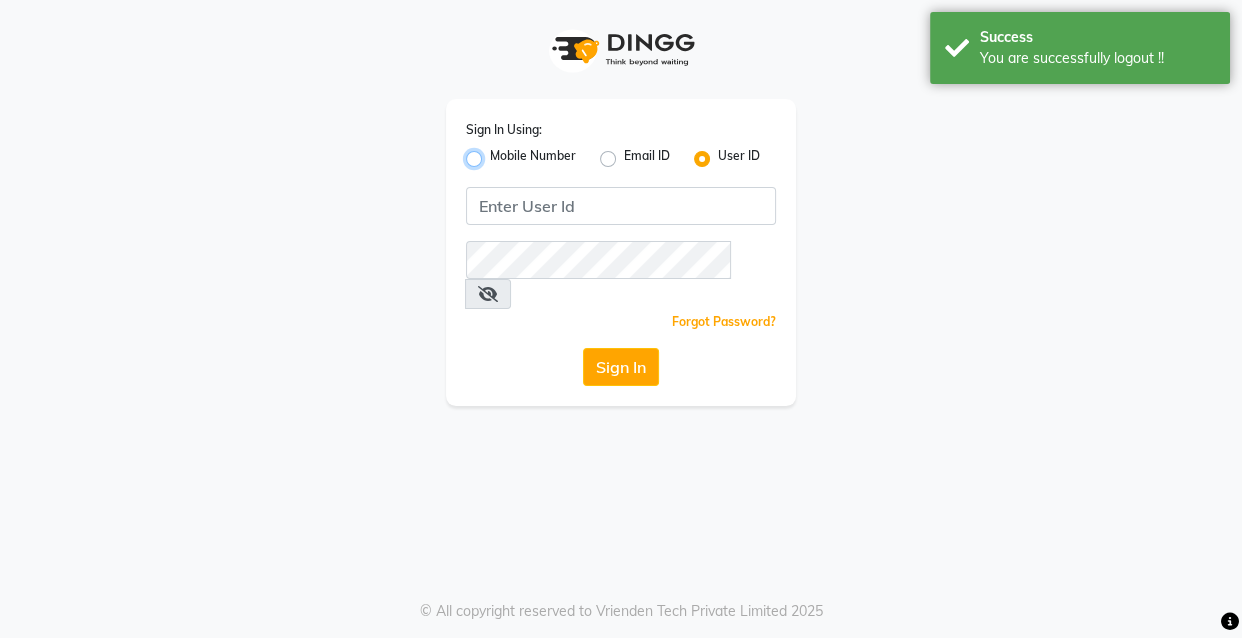 click on "Mobile Number" at bounding box center [496, 153] 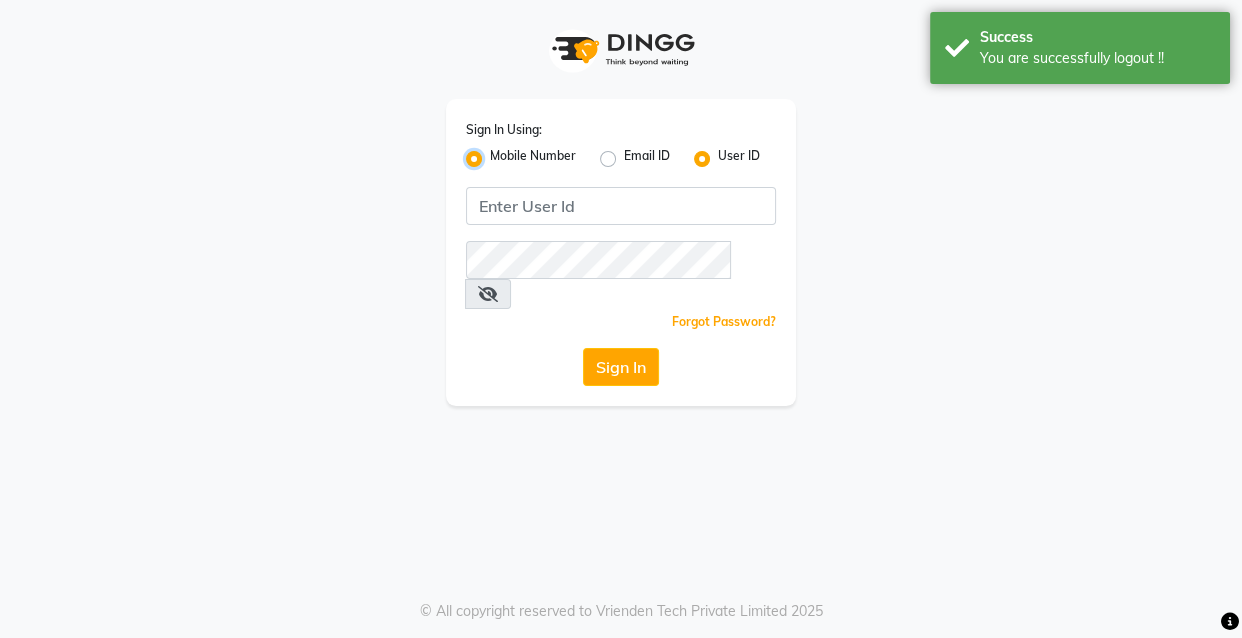 radio on "false" 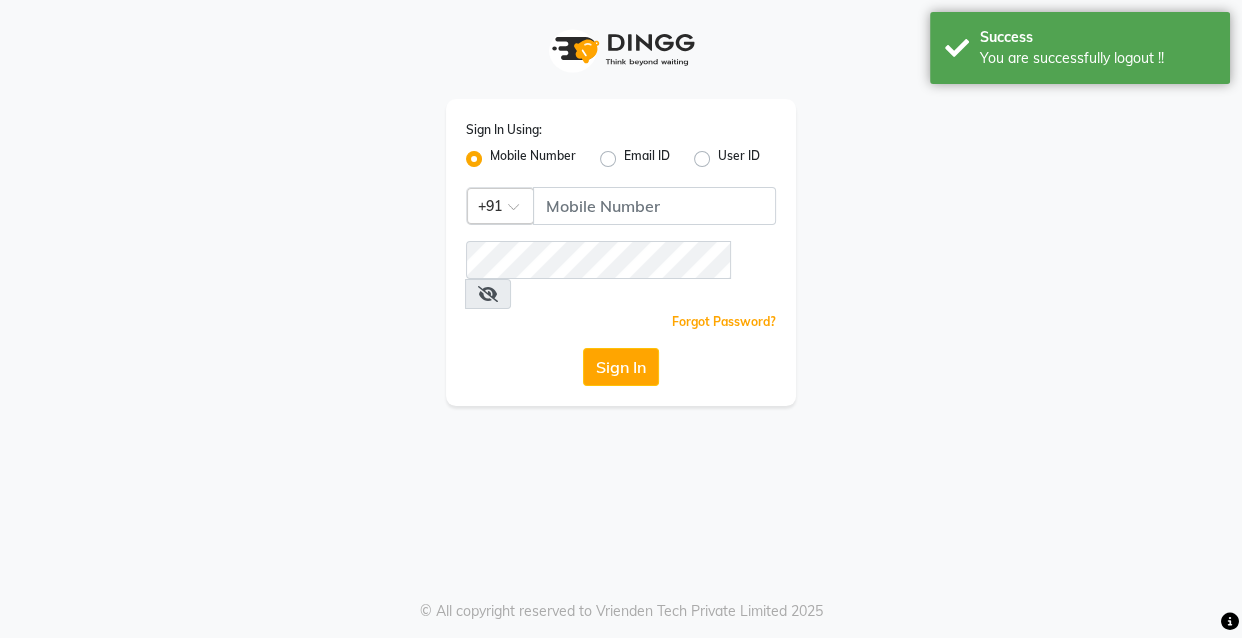 click 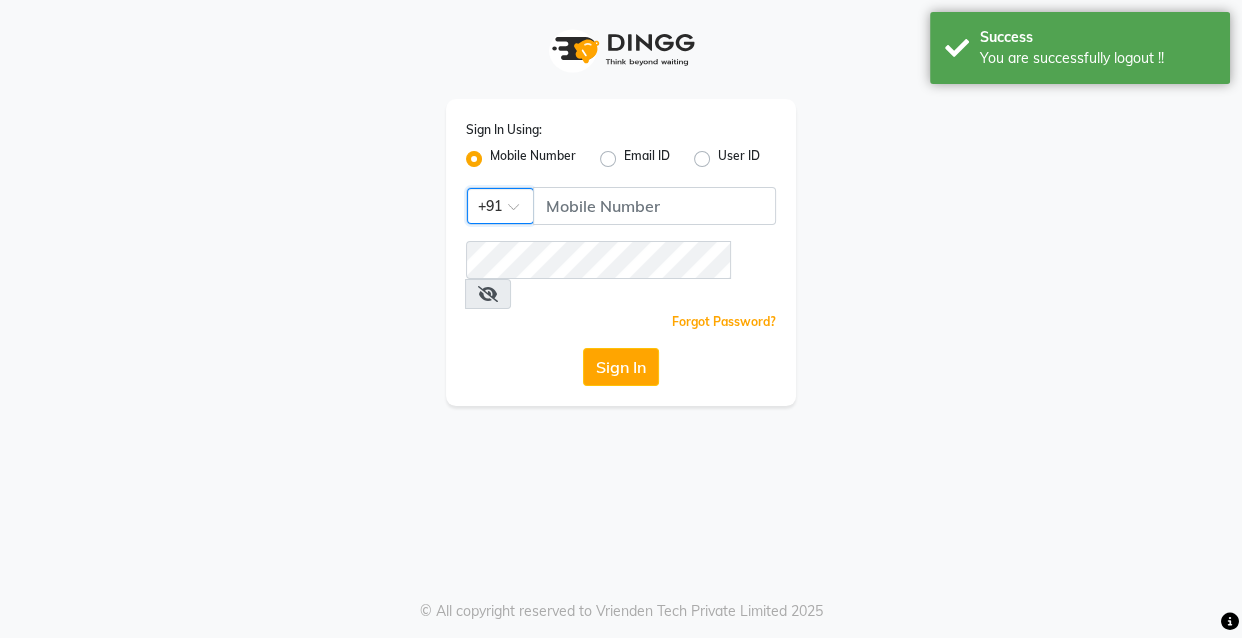 click 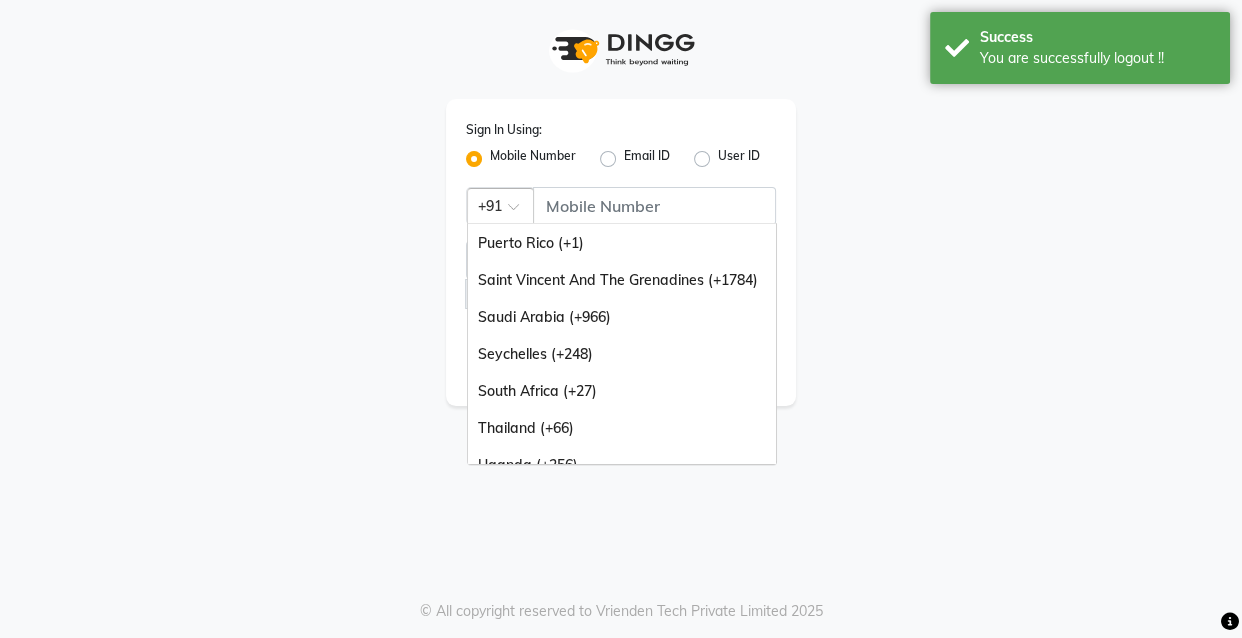 scroll, scrollTop: 500, scrollLeft: 0, axis: vertical 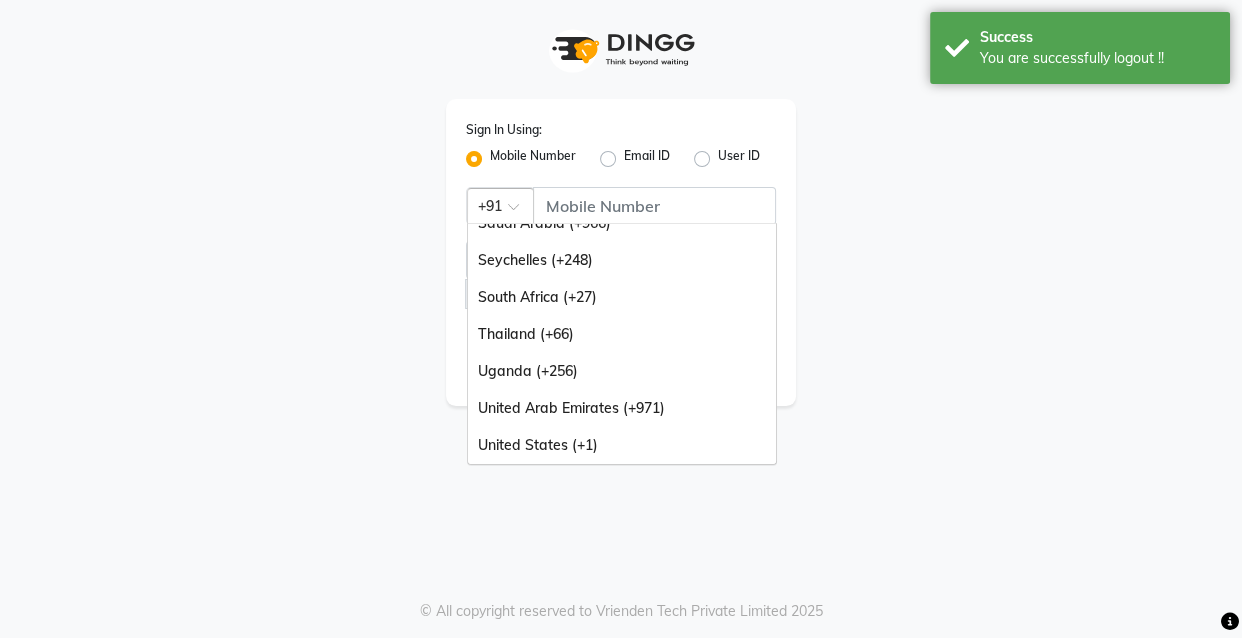 click on "United Arab Emirates (+971)" at bounding box center (622, 408) 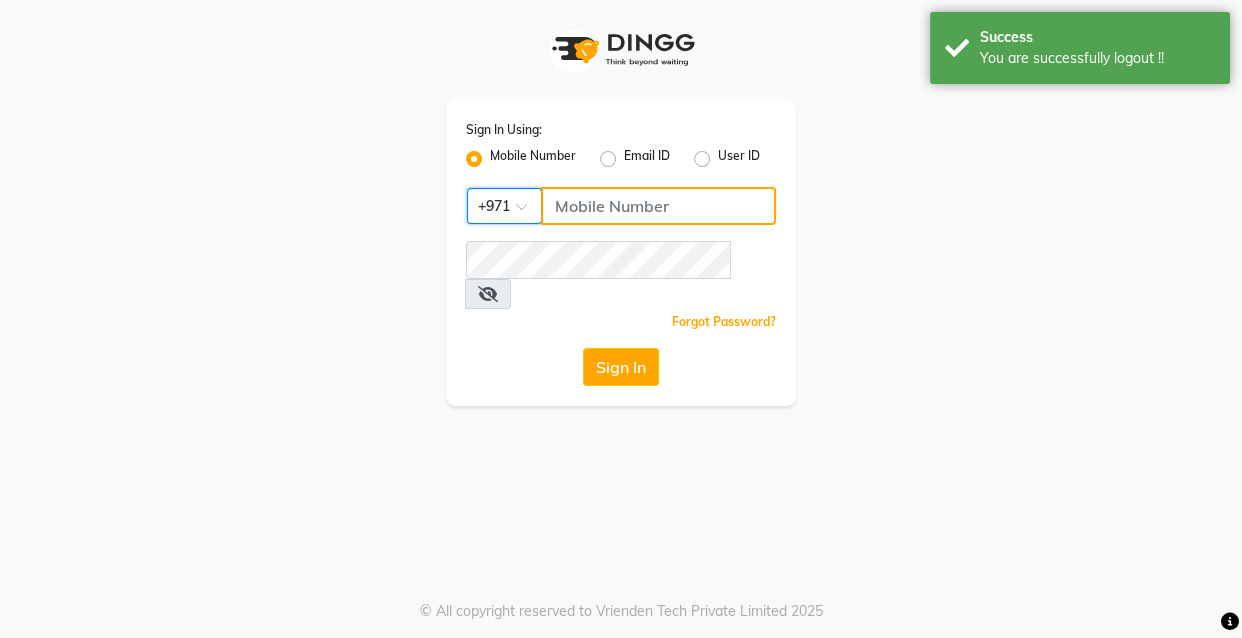click 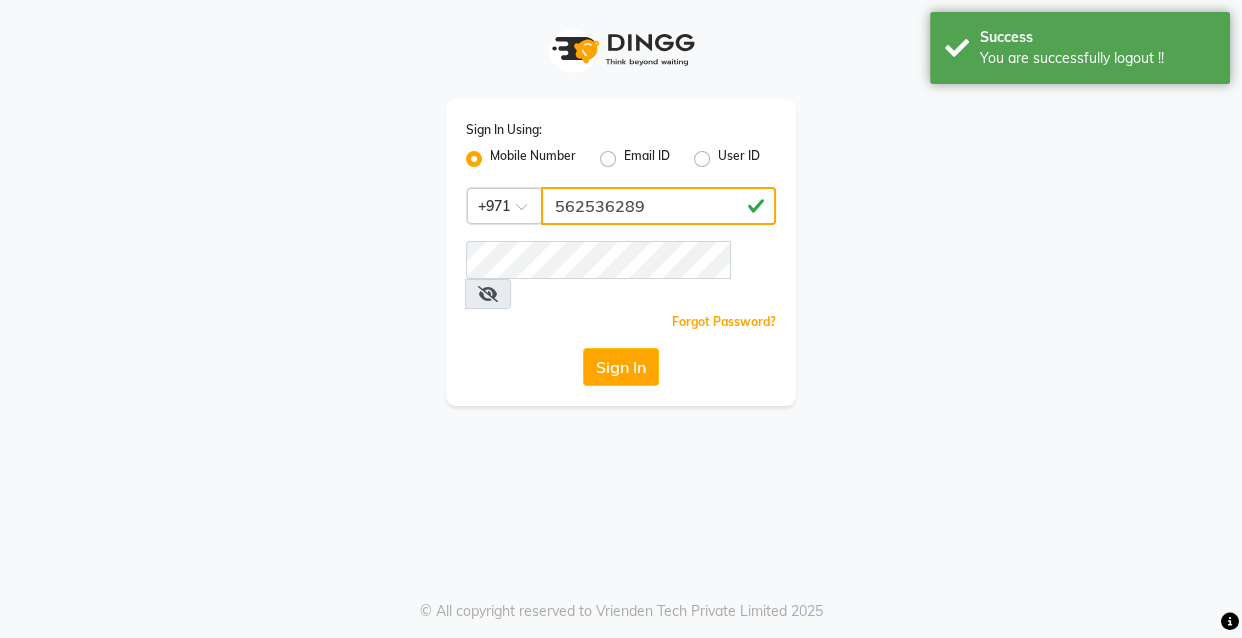 type on "562536289" 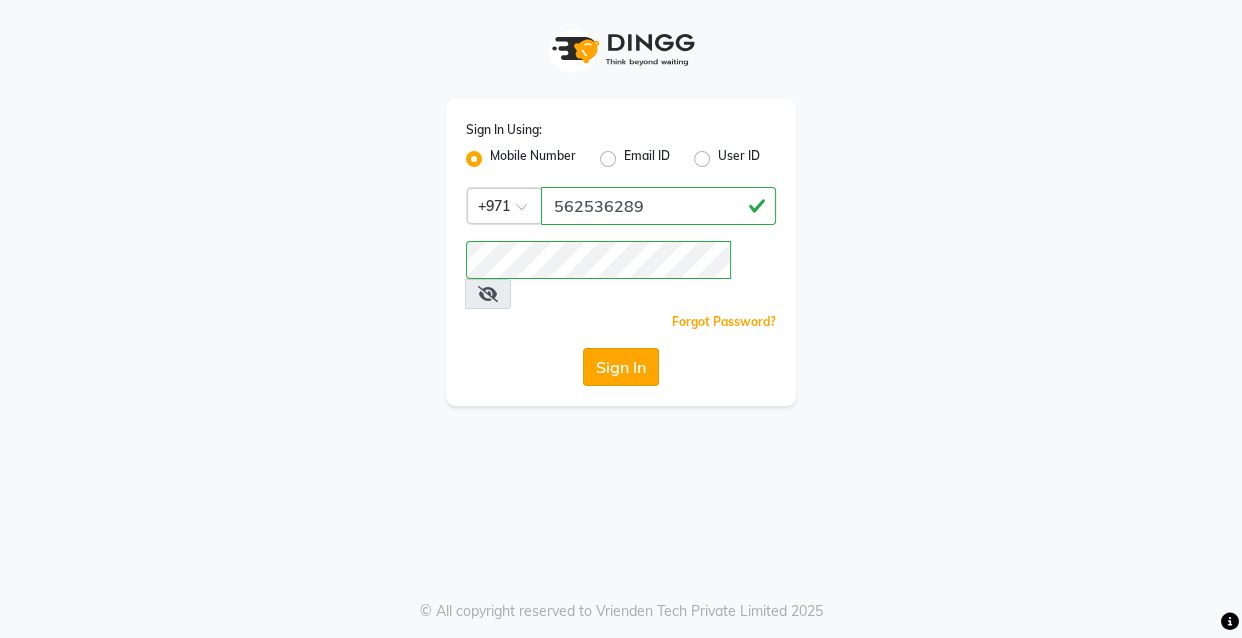 click on "Sign In" 